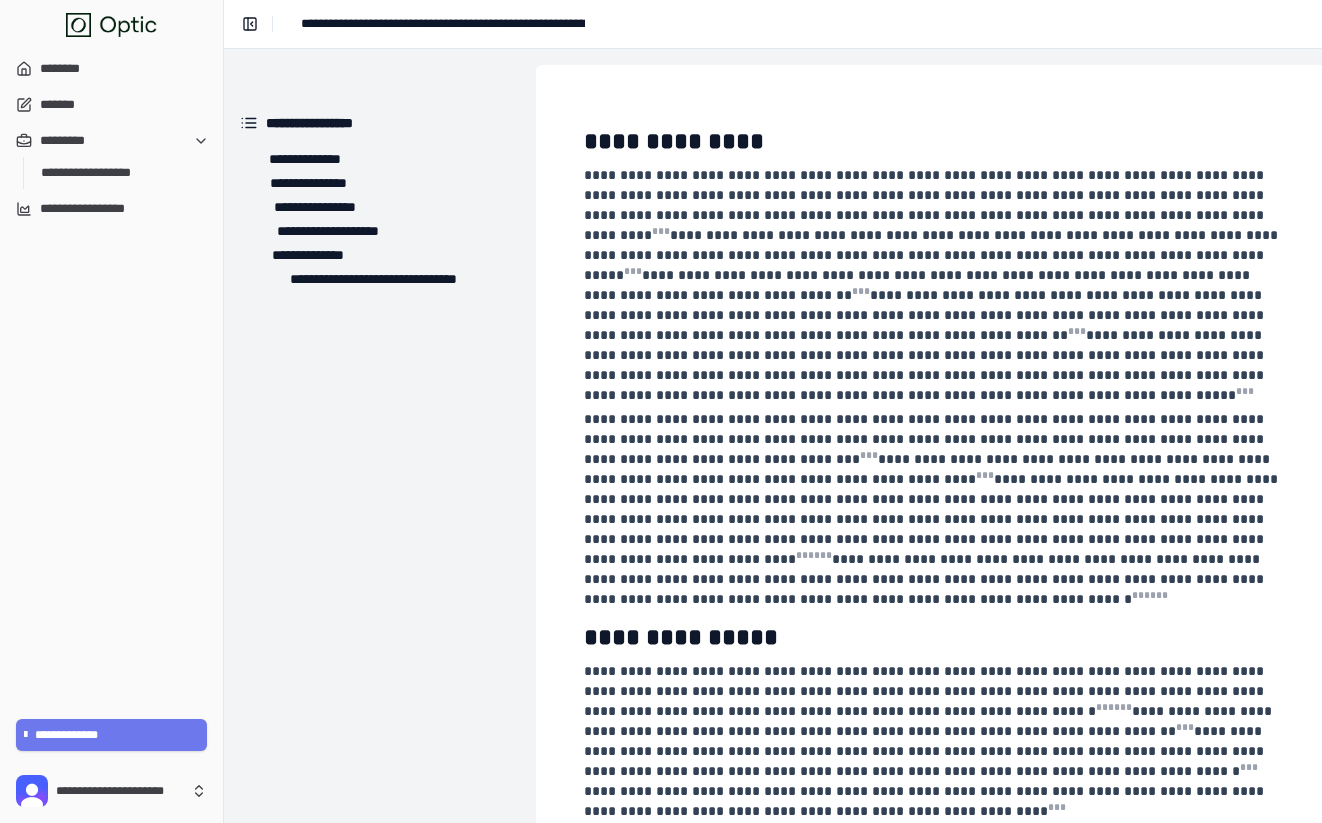 scroll, scrollTop: 0, scrollLeft: 0, axis: both 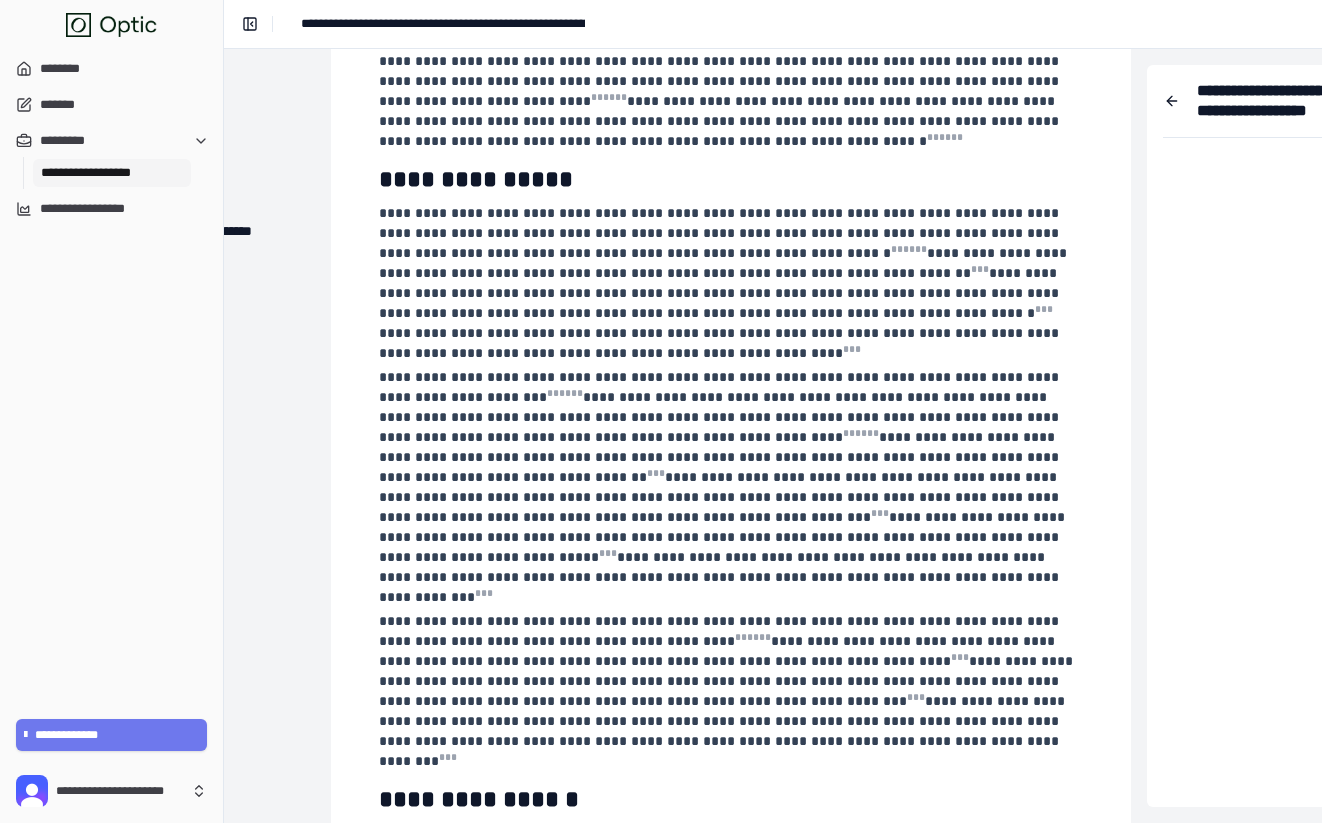 click on "**********" at bounding box center [112, 173] 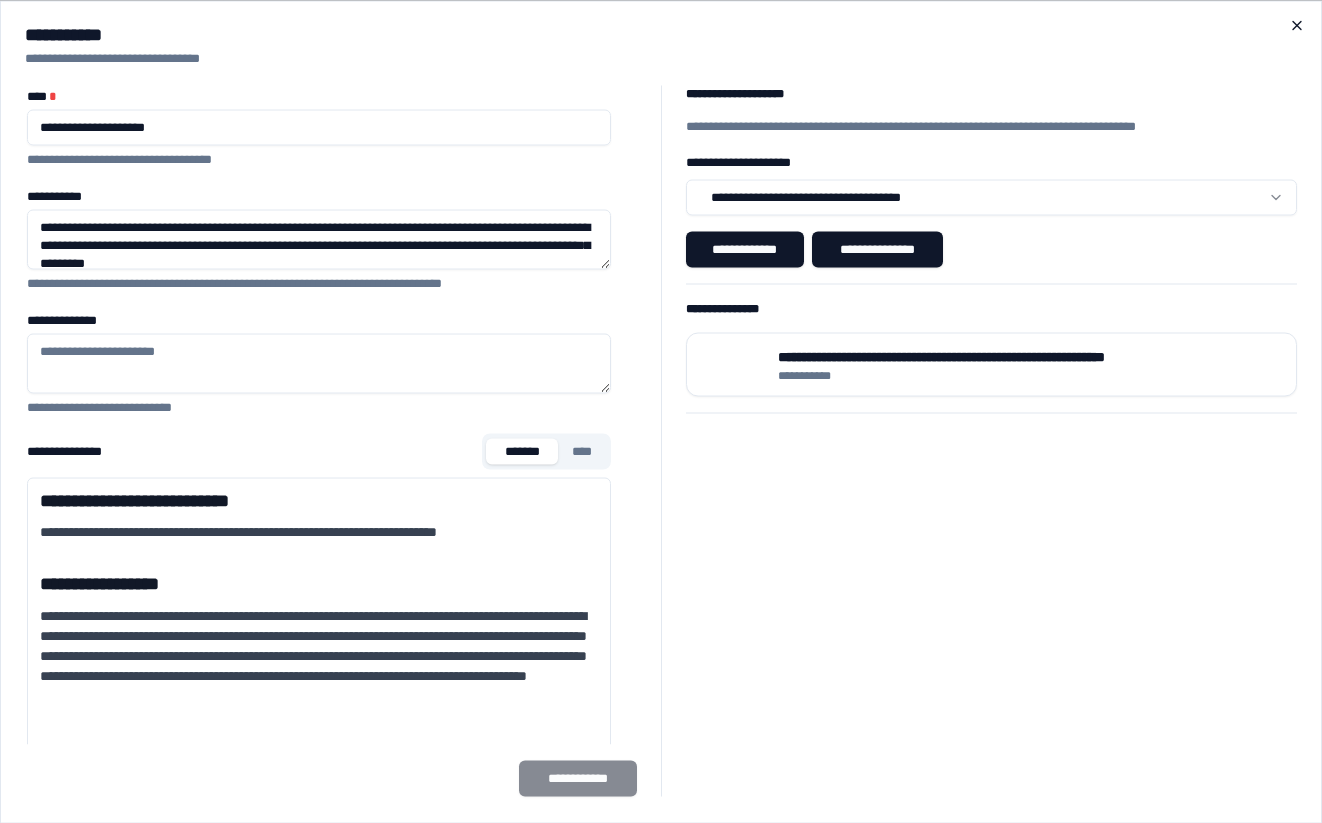 click 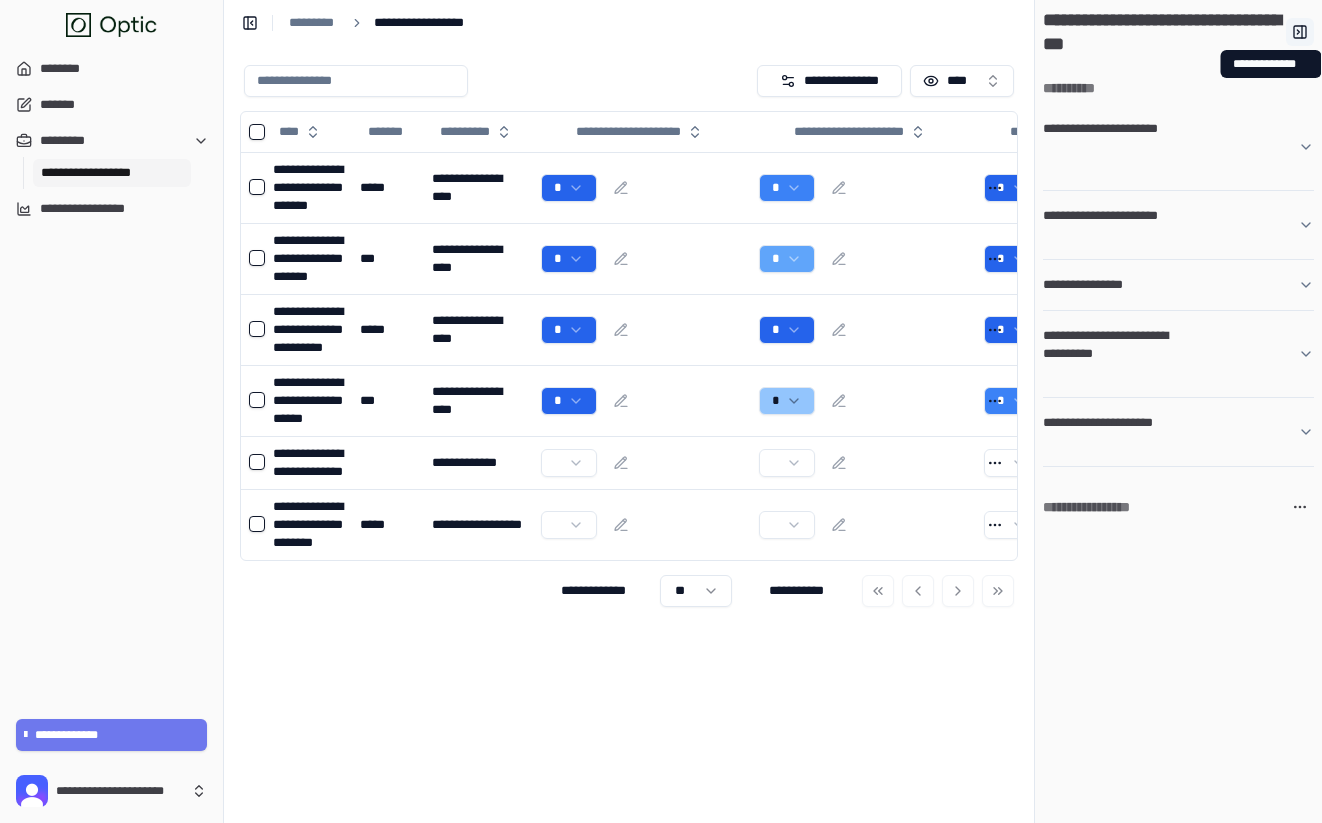 click at bounding box center [1300, 32] 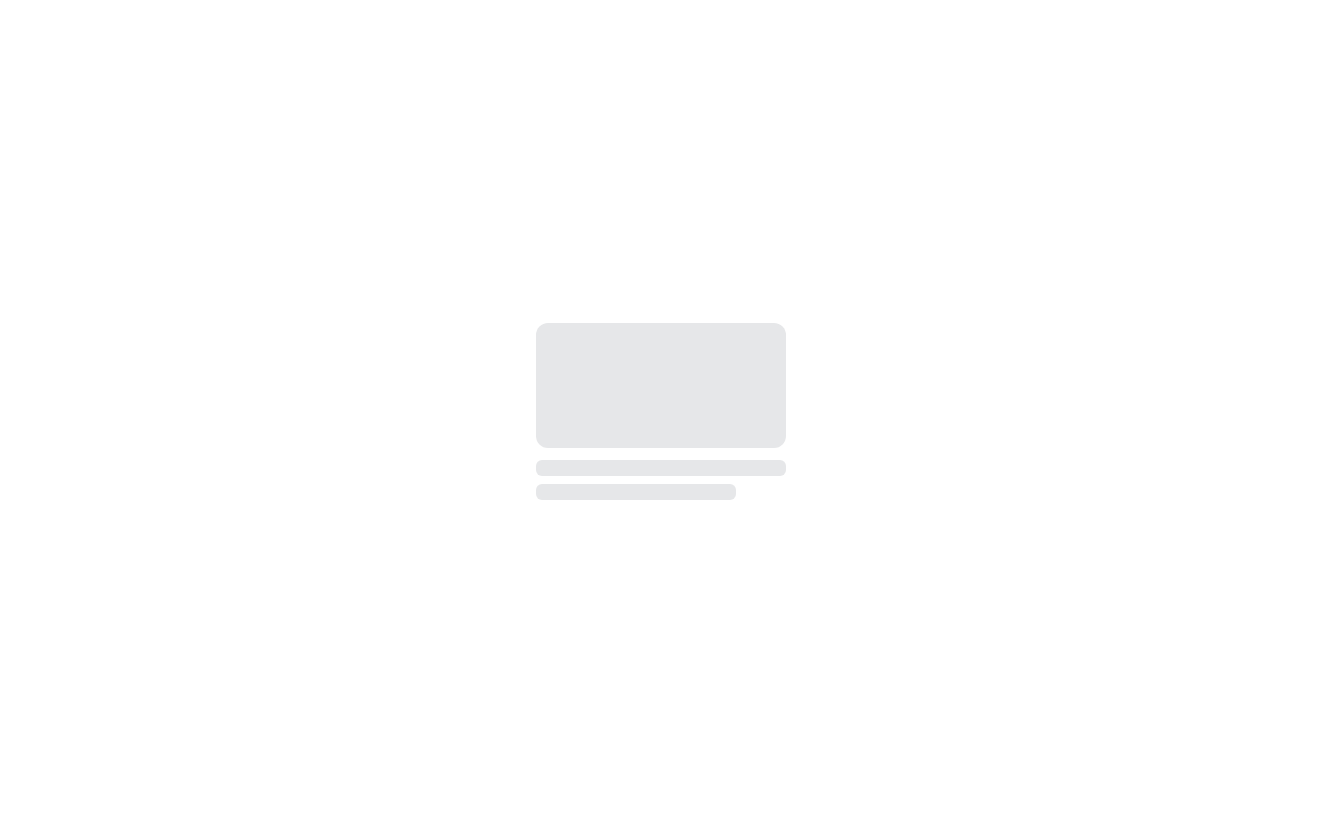scroll, scrollTop: 0, scrollLeft: 0, axis: both 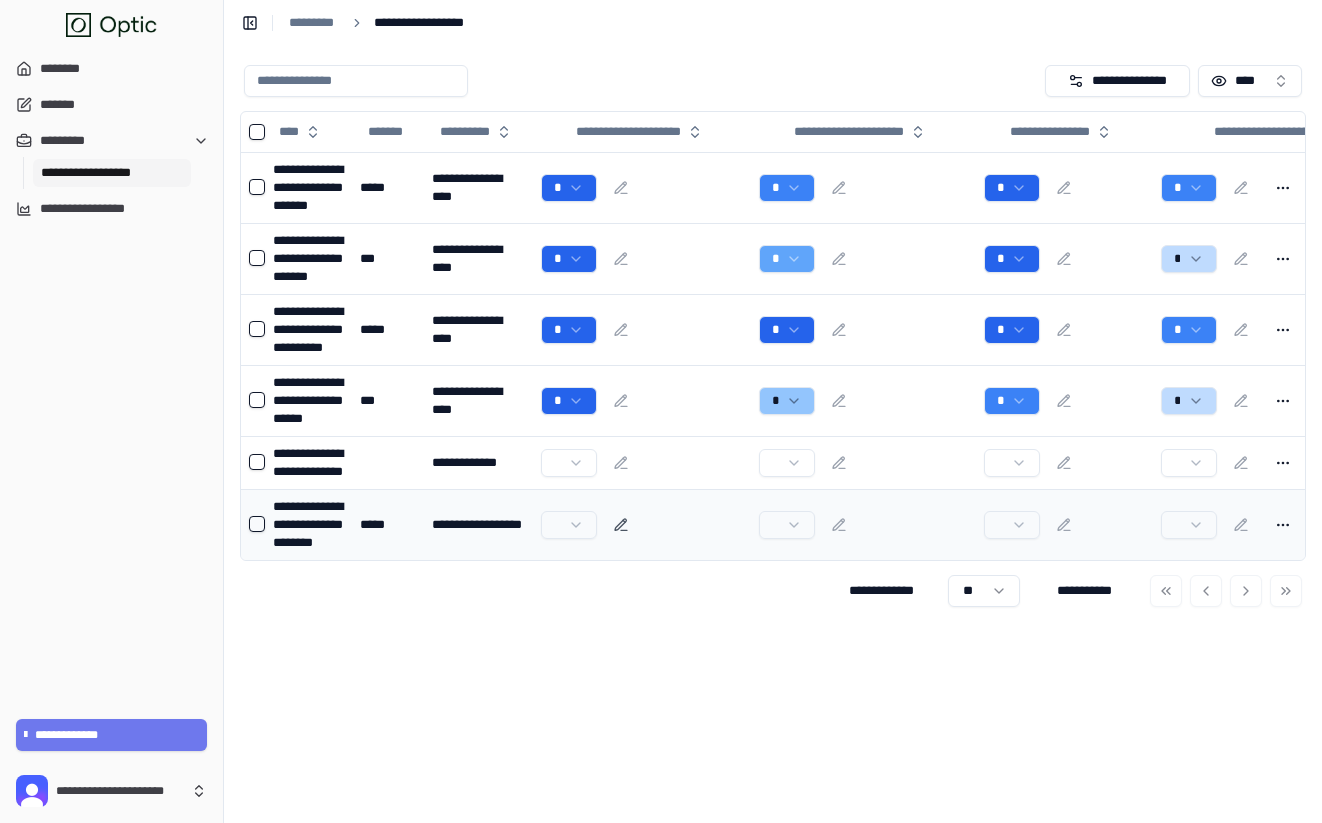 click 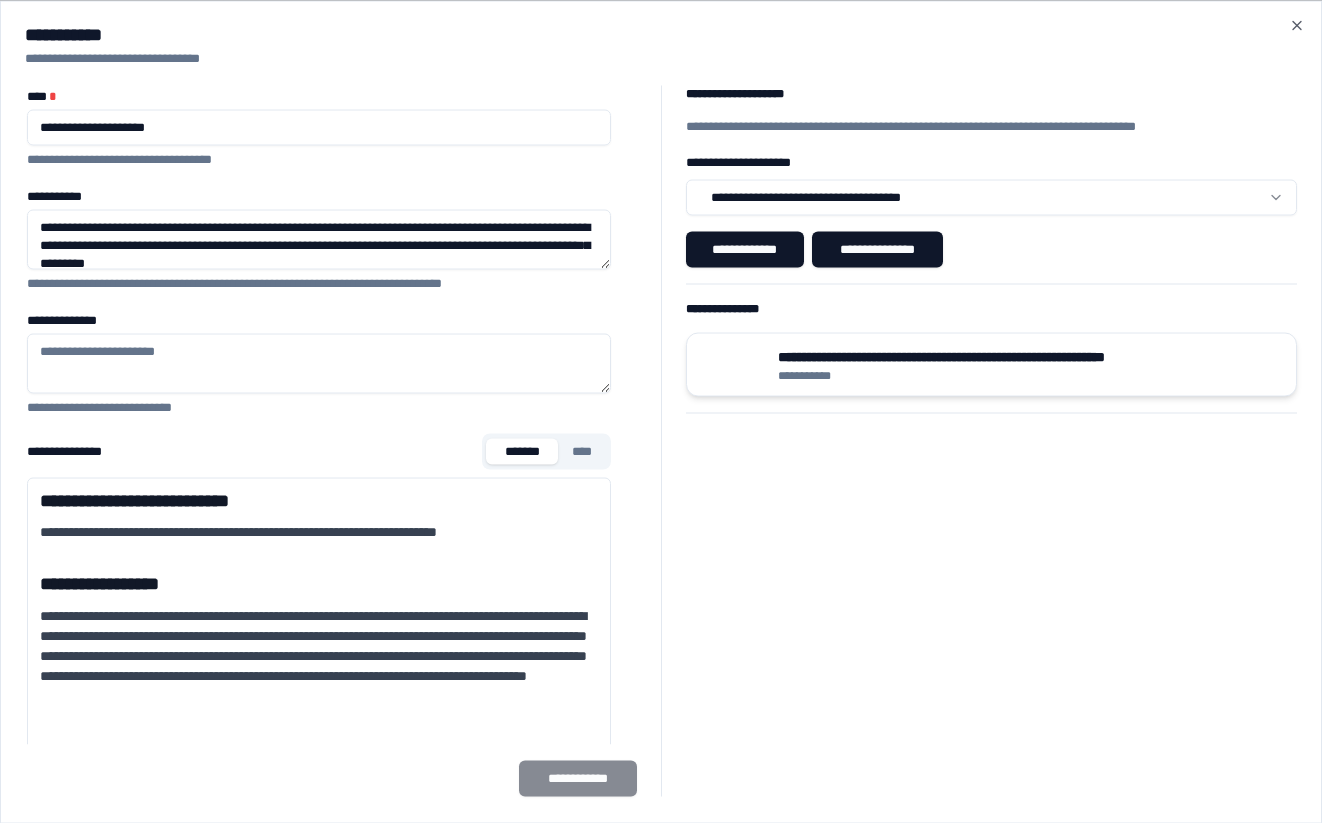 click on "**********" at bounding box center (992, 364) 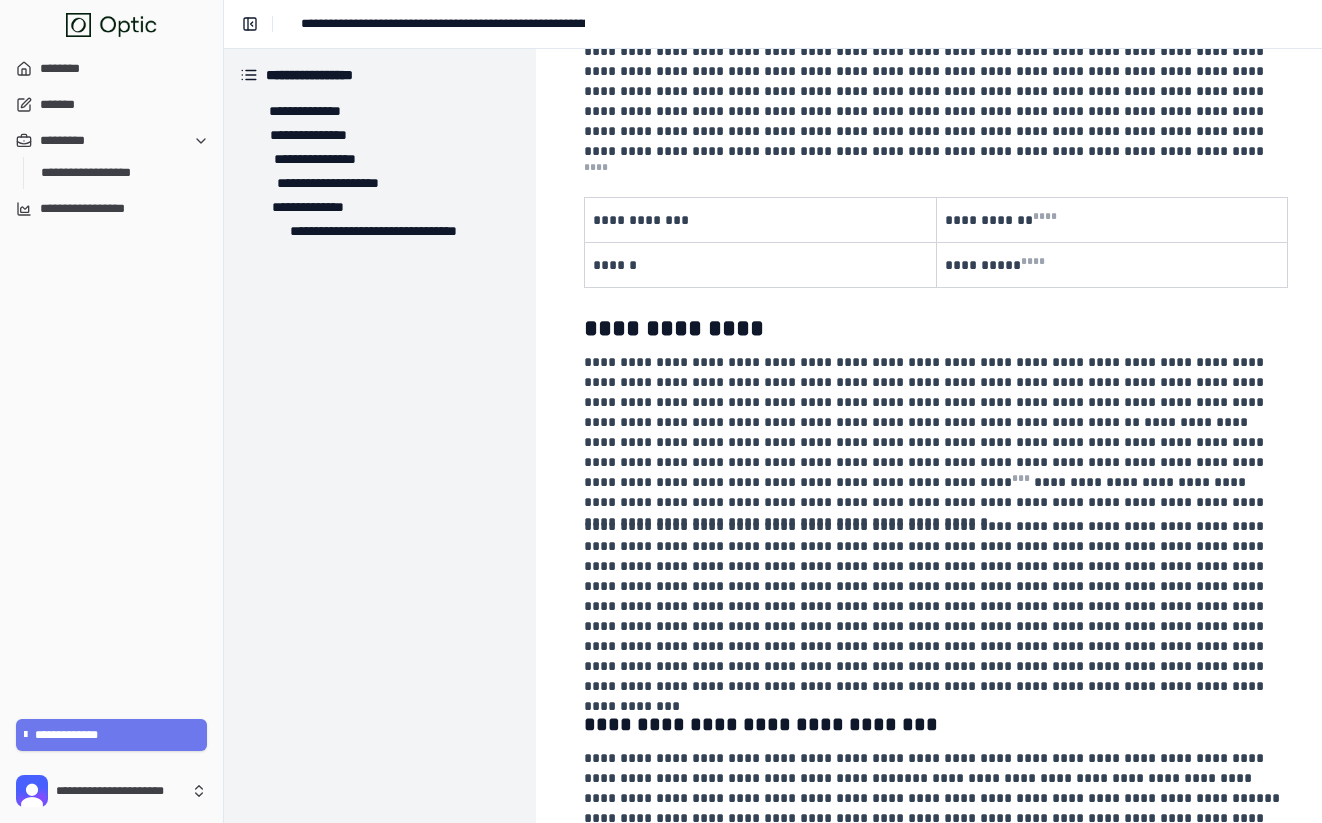 scroll, scrollTop: 1862, scrollLeft: 0, axis: vertical 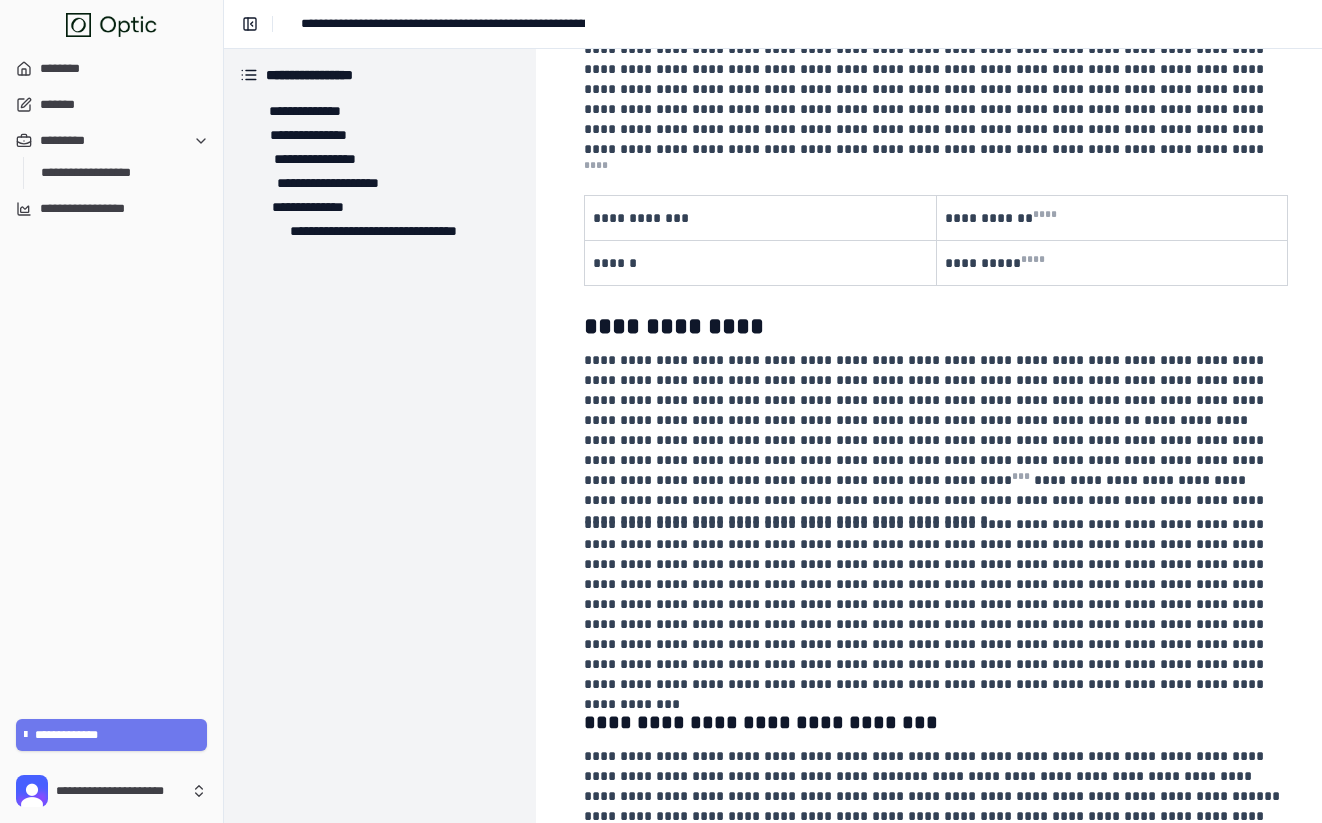 click on "**********" at bounding box center (962, -410) 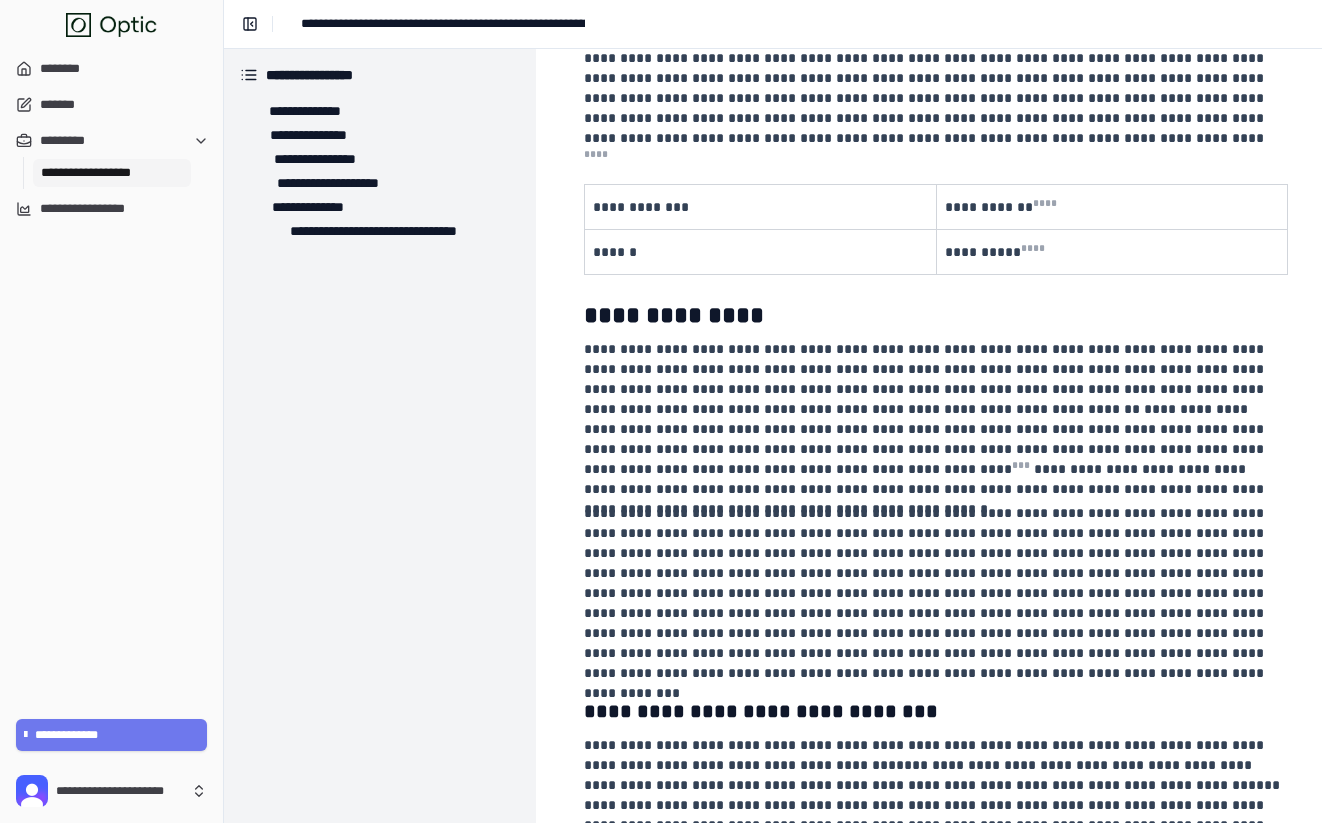 click on "**********" at bounding box center (112, 173) 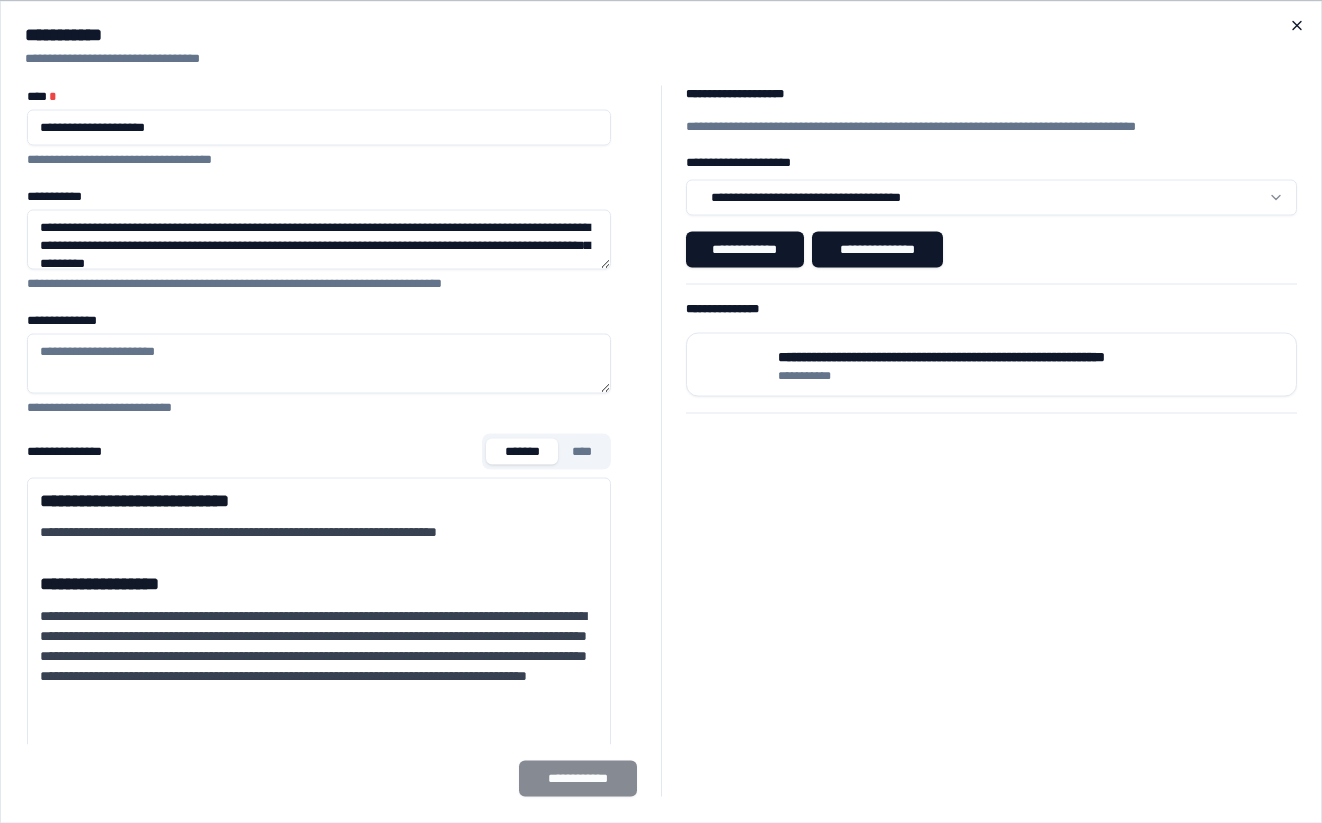 click 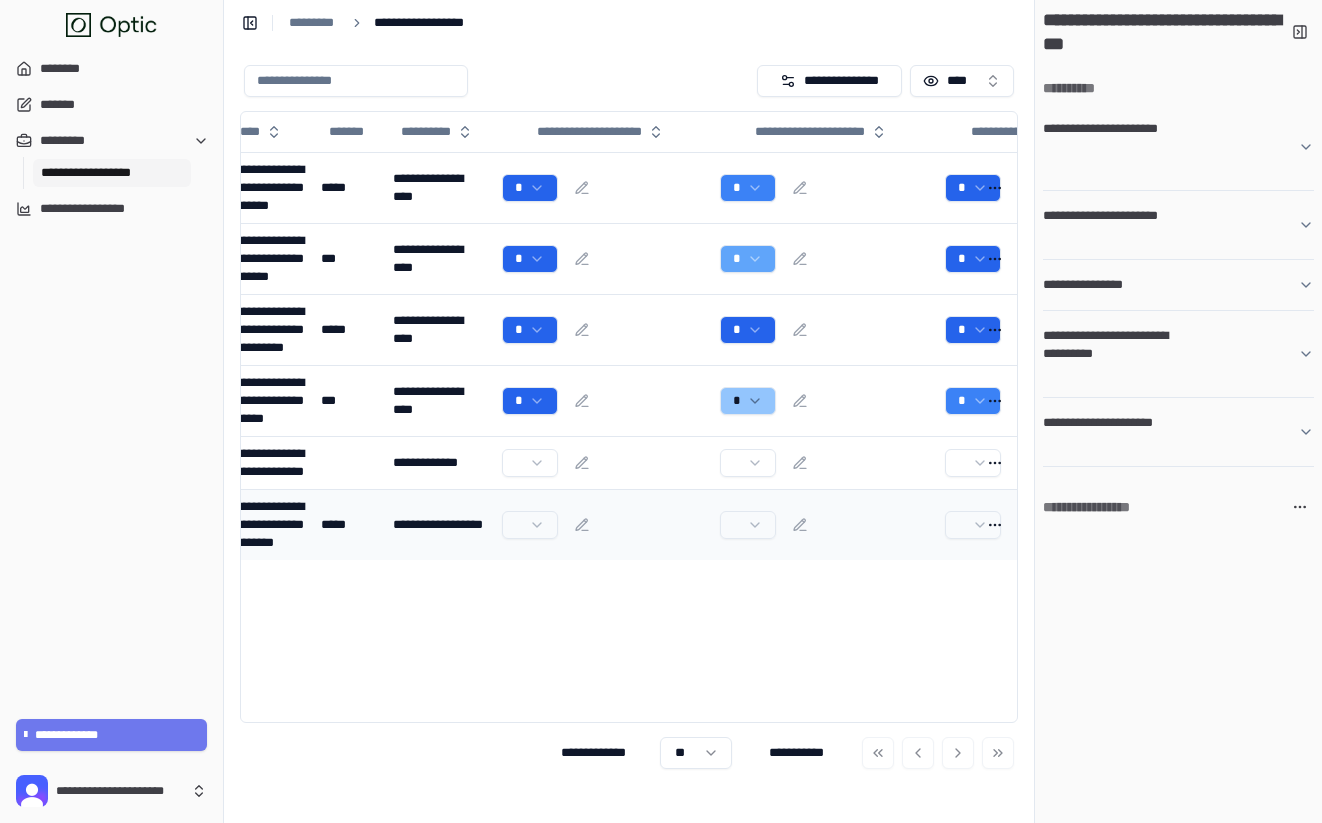 scroll, scrollTop: 0, scrollLeft: 58, axis: horizontal 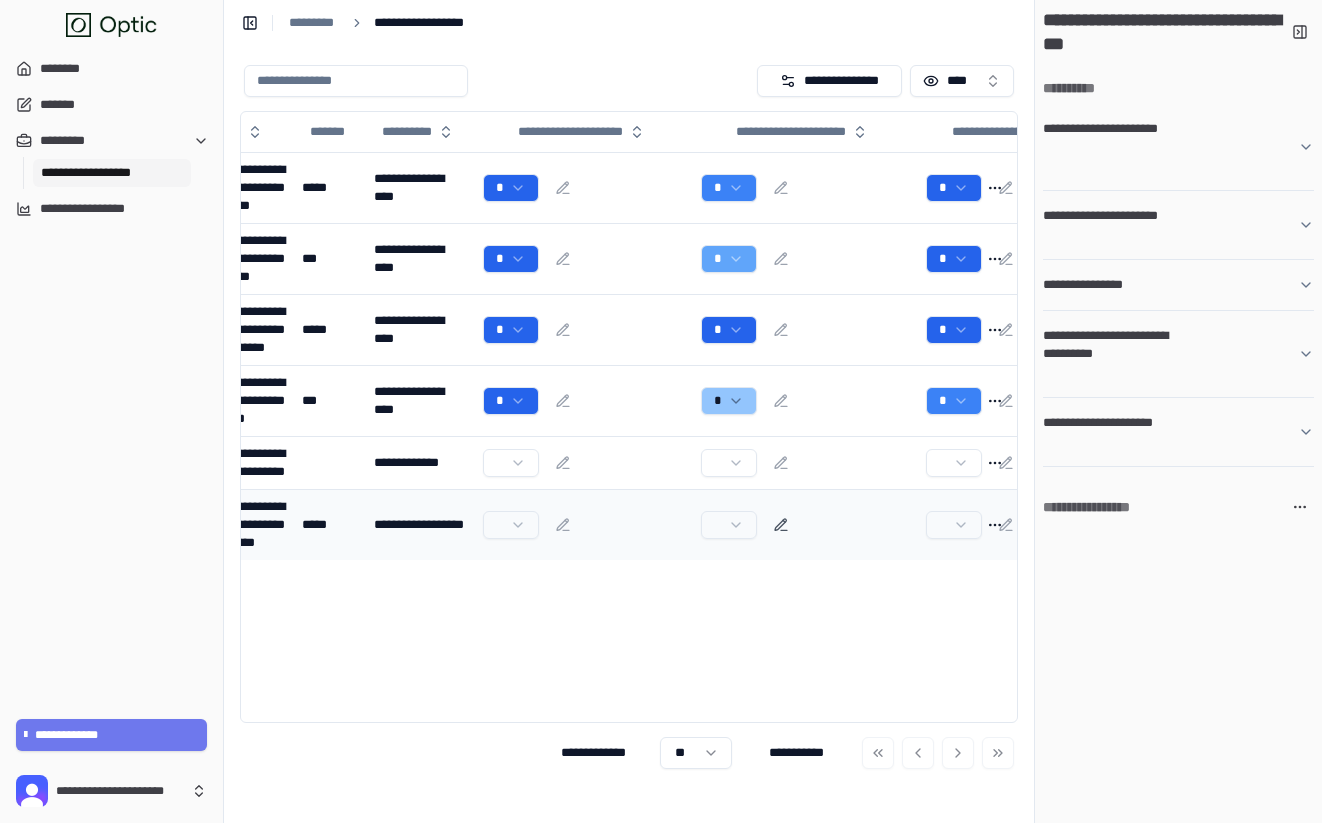click 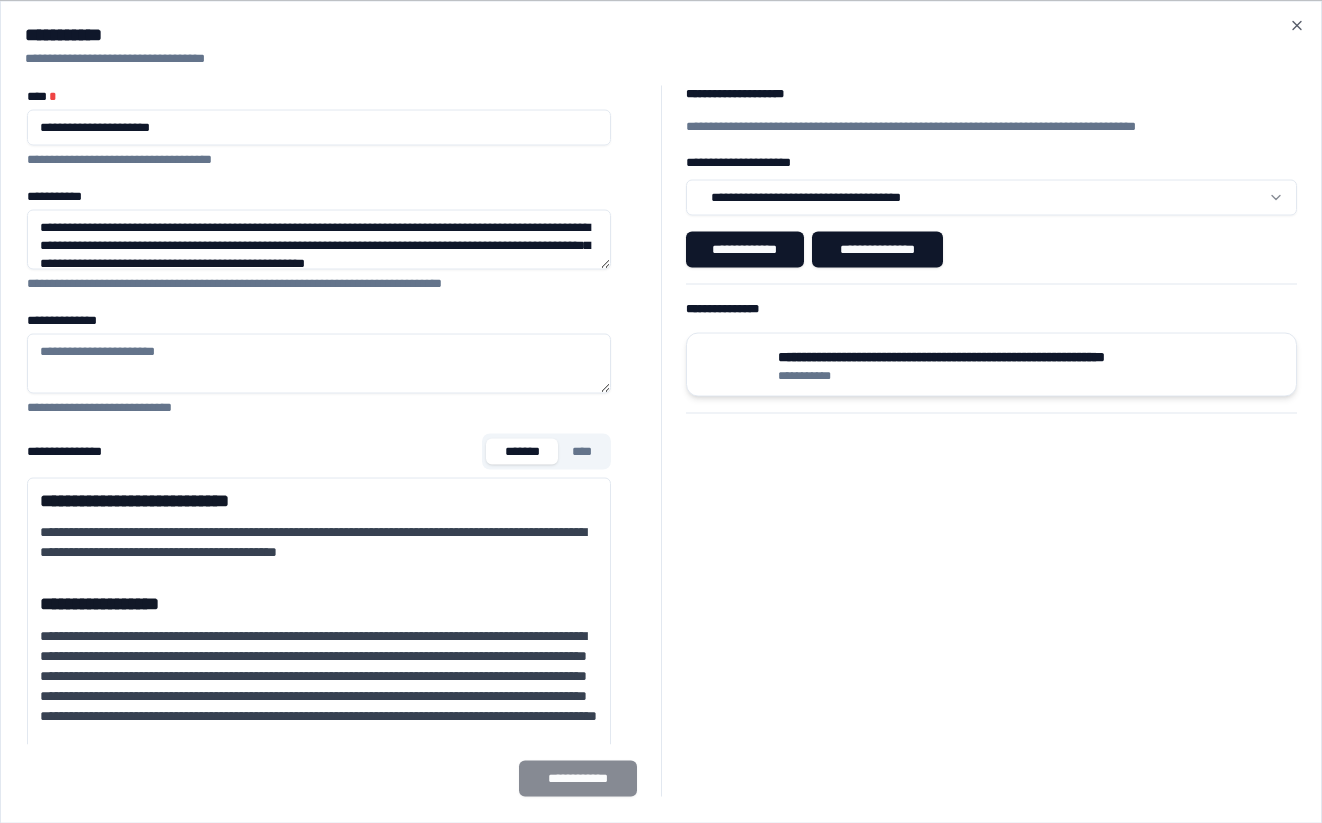 type on "**********" 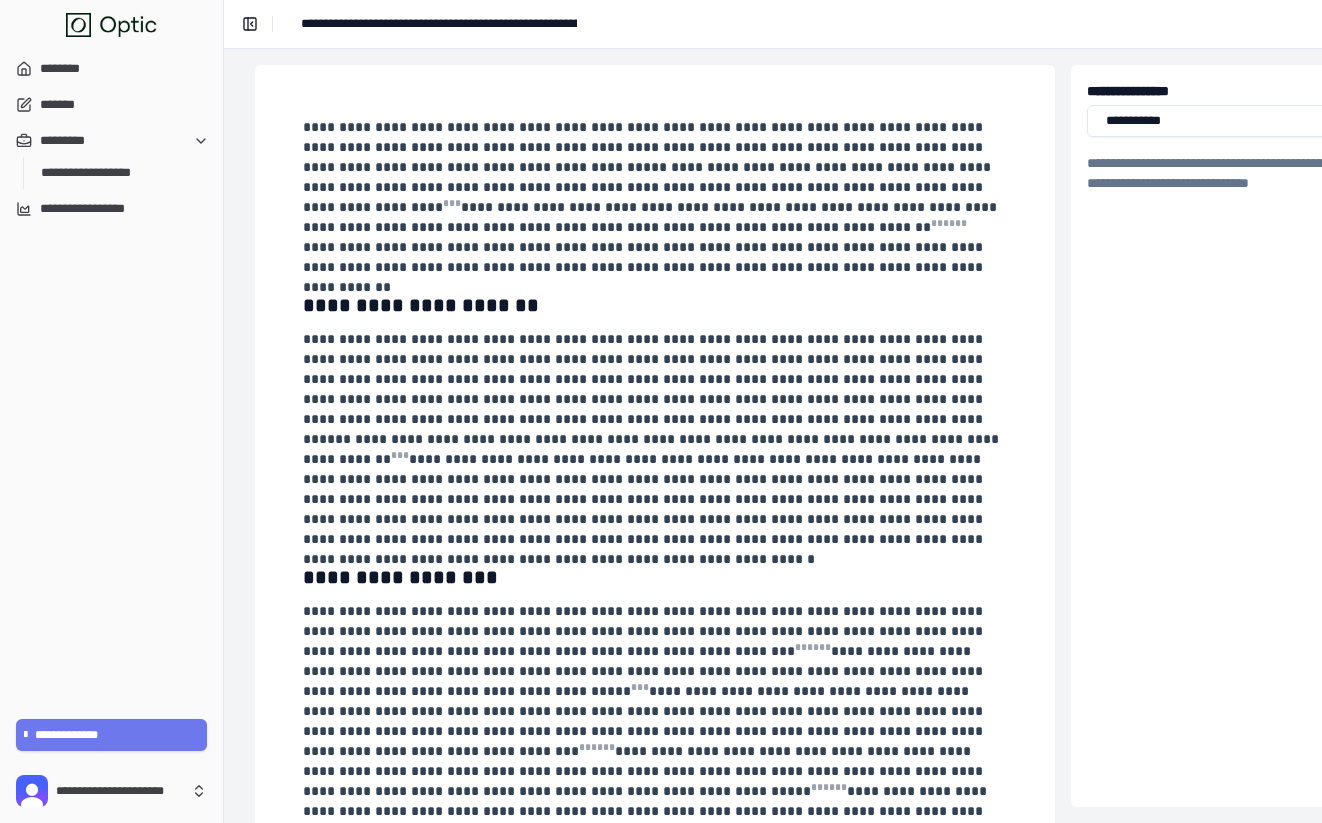 scroll, scrollTop: 0, scrollLeft: 266, axis: horizontal 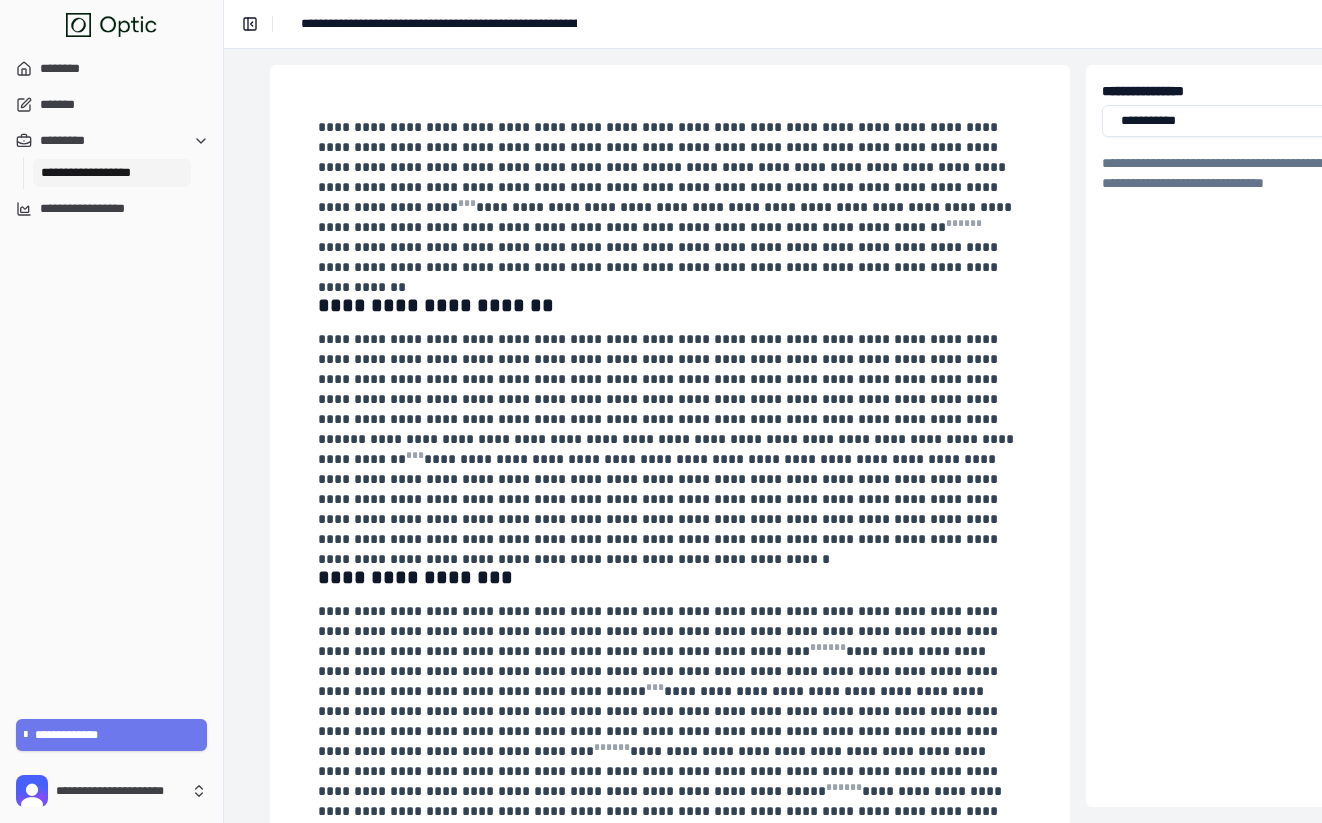click on "**********" at bounding box center [112, 173] 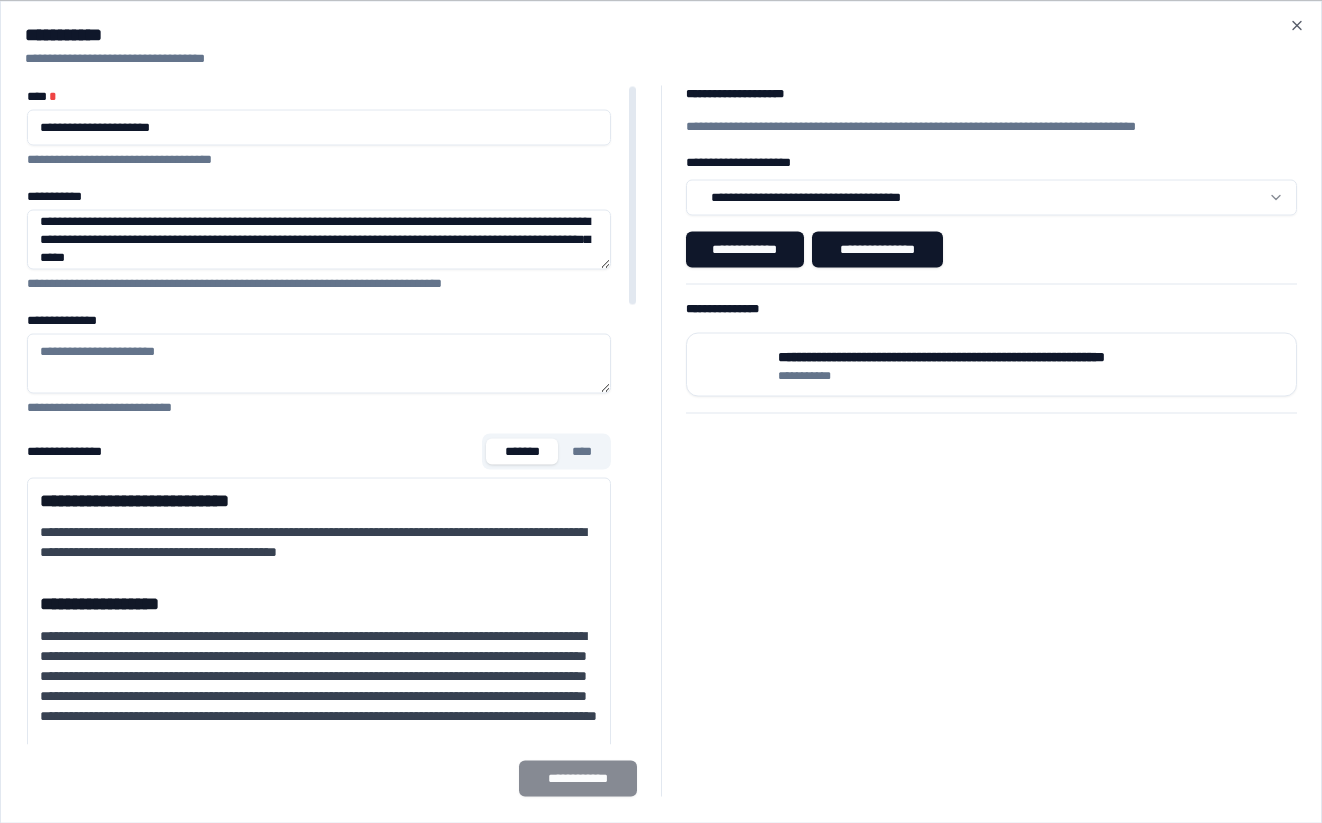 scroll, scrollTop: 83, scrollLeft: 0, axis: vertical 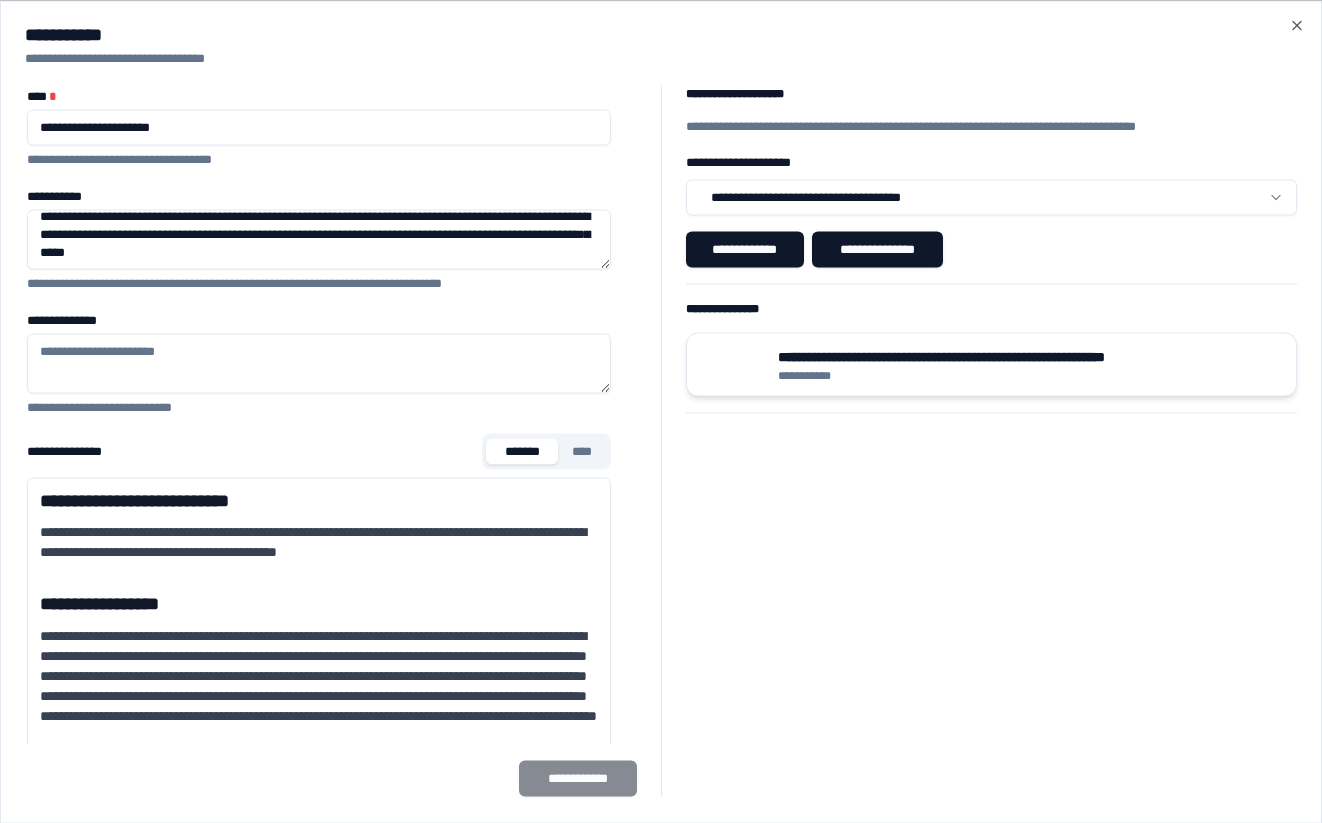 click on "**********" at bounding box center (991, 375) 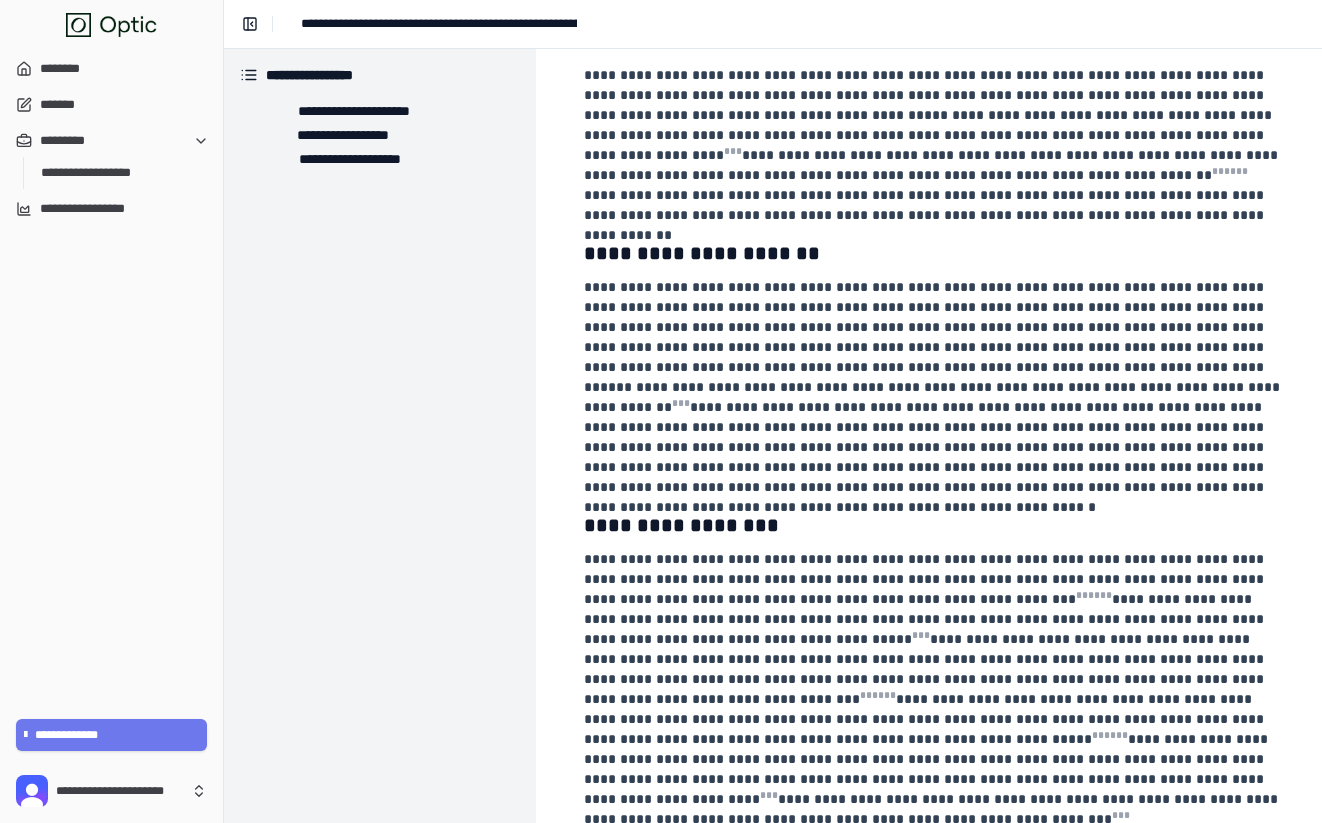 scroll, scrollTop: 68, scrollLeft: 0, axis: vertical 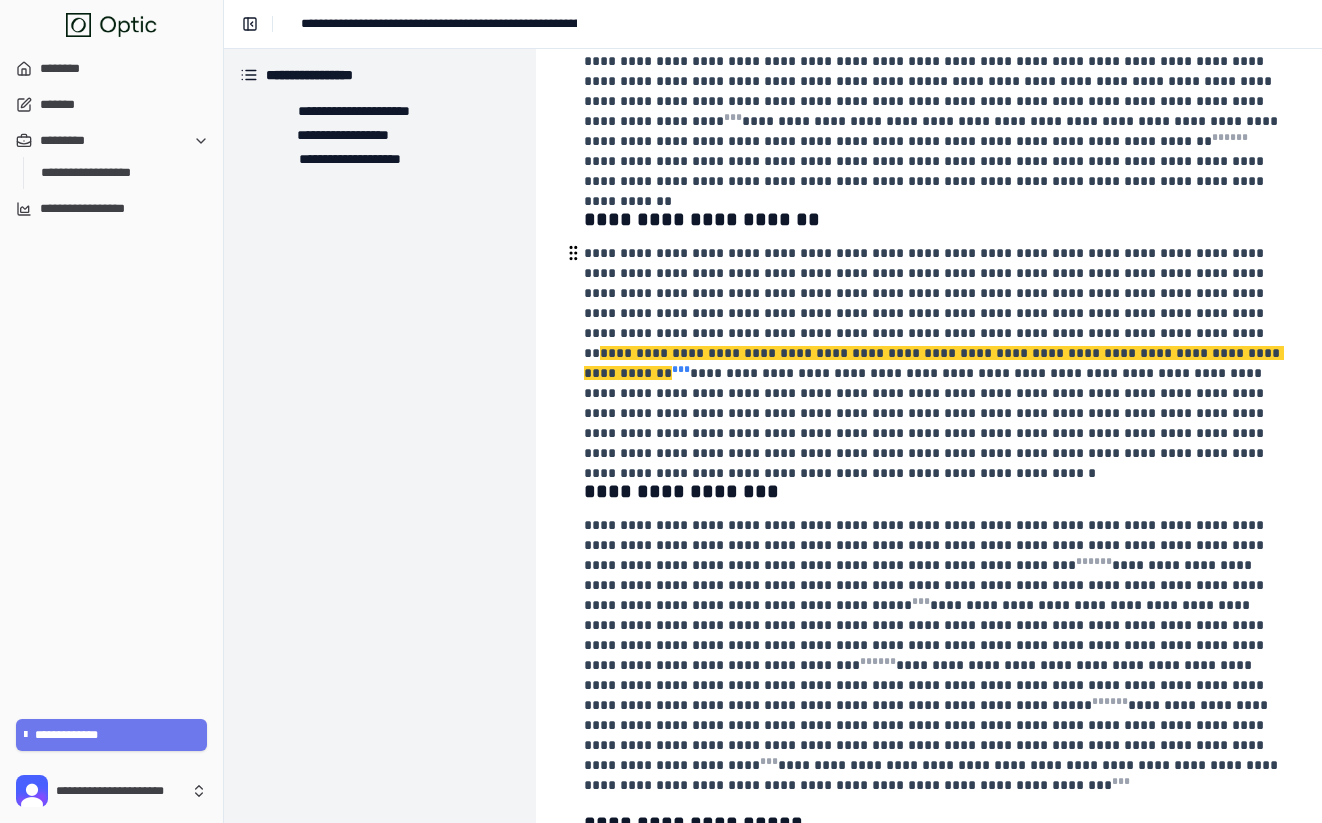 click on "* * *" at bounding box center (681, 369) 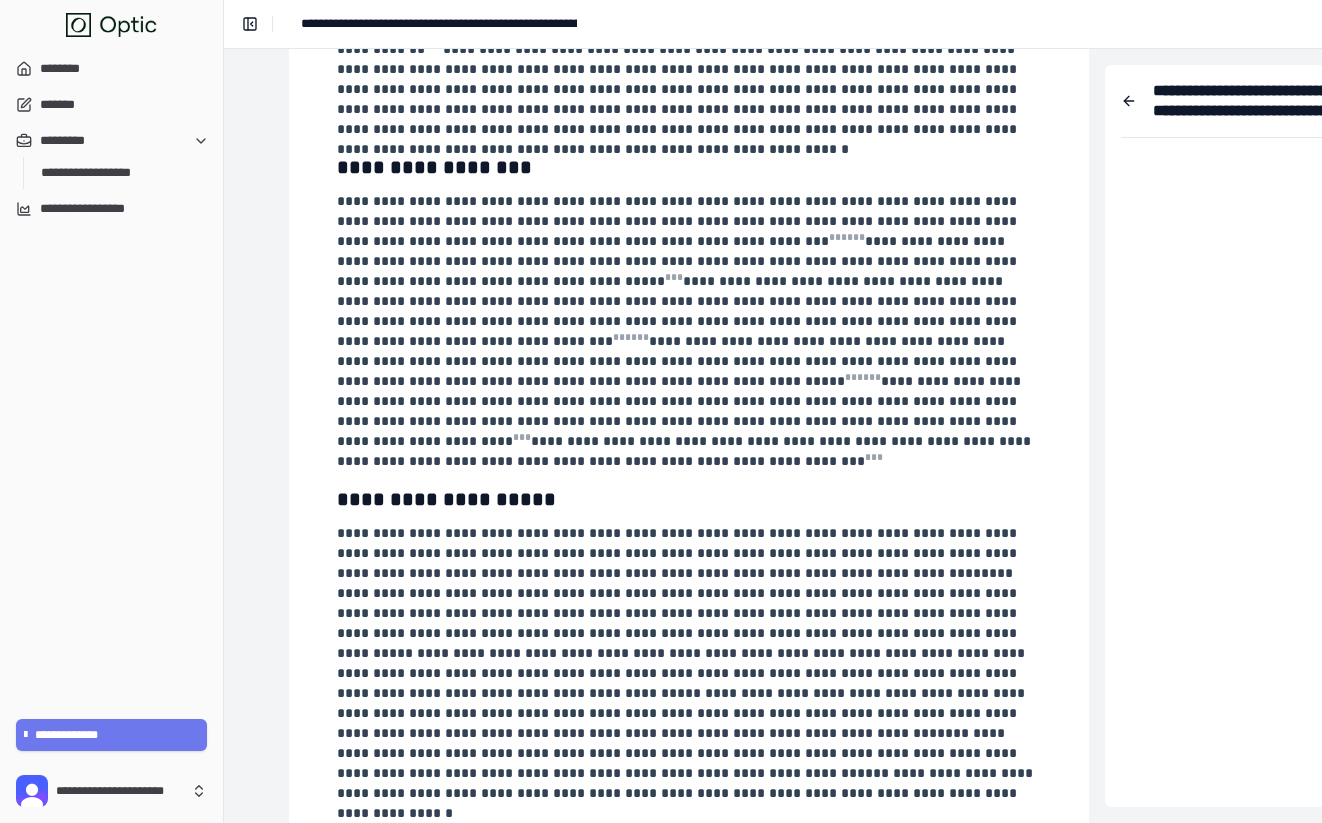 scroll, scrollTop: 418, scrollLeft: 247, axis: both 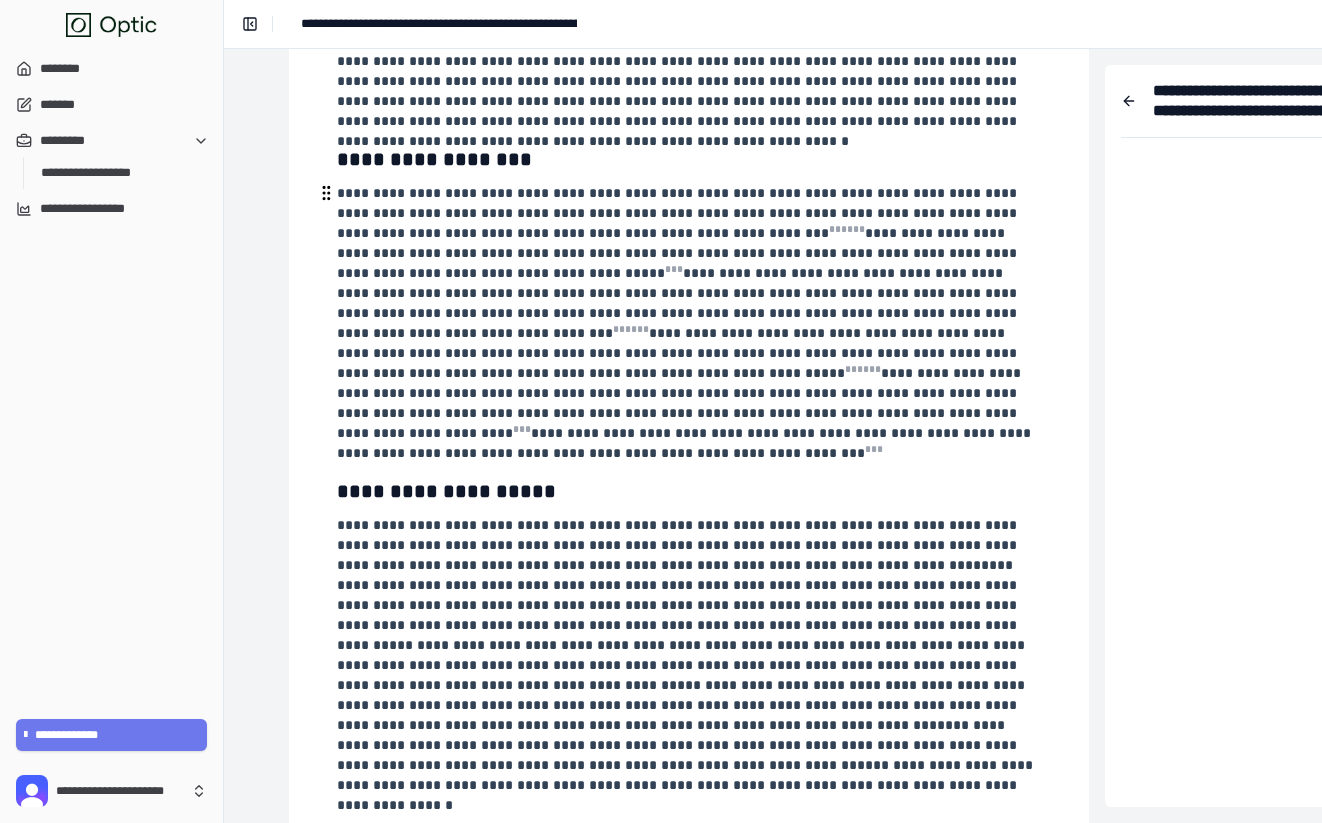 click on "**********" at bounding box center (686, 443) 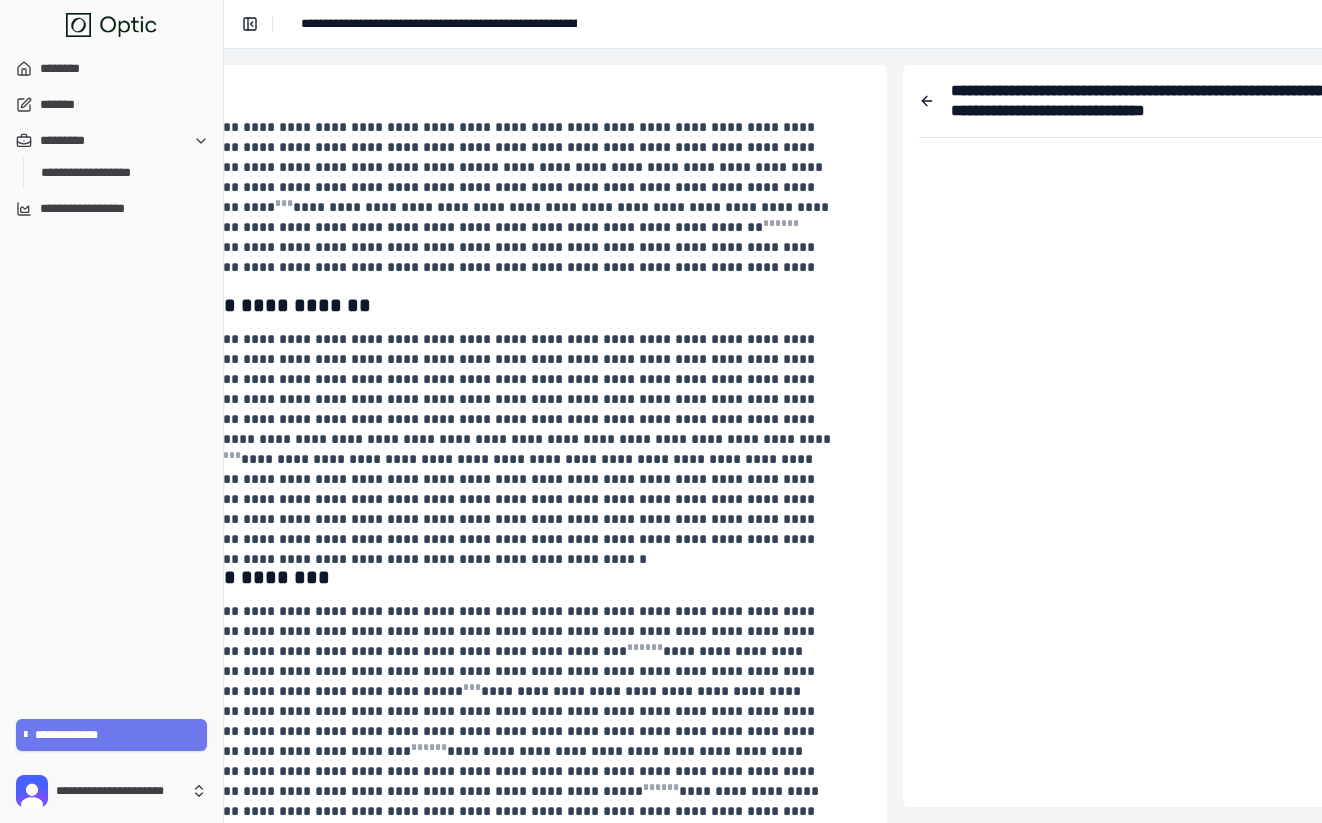 scroll, scrollTop: 0, scrollLeft: 628, axis: horizontal 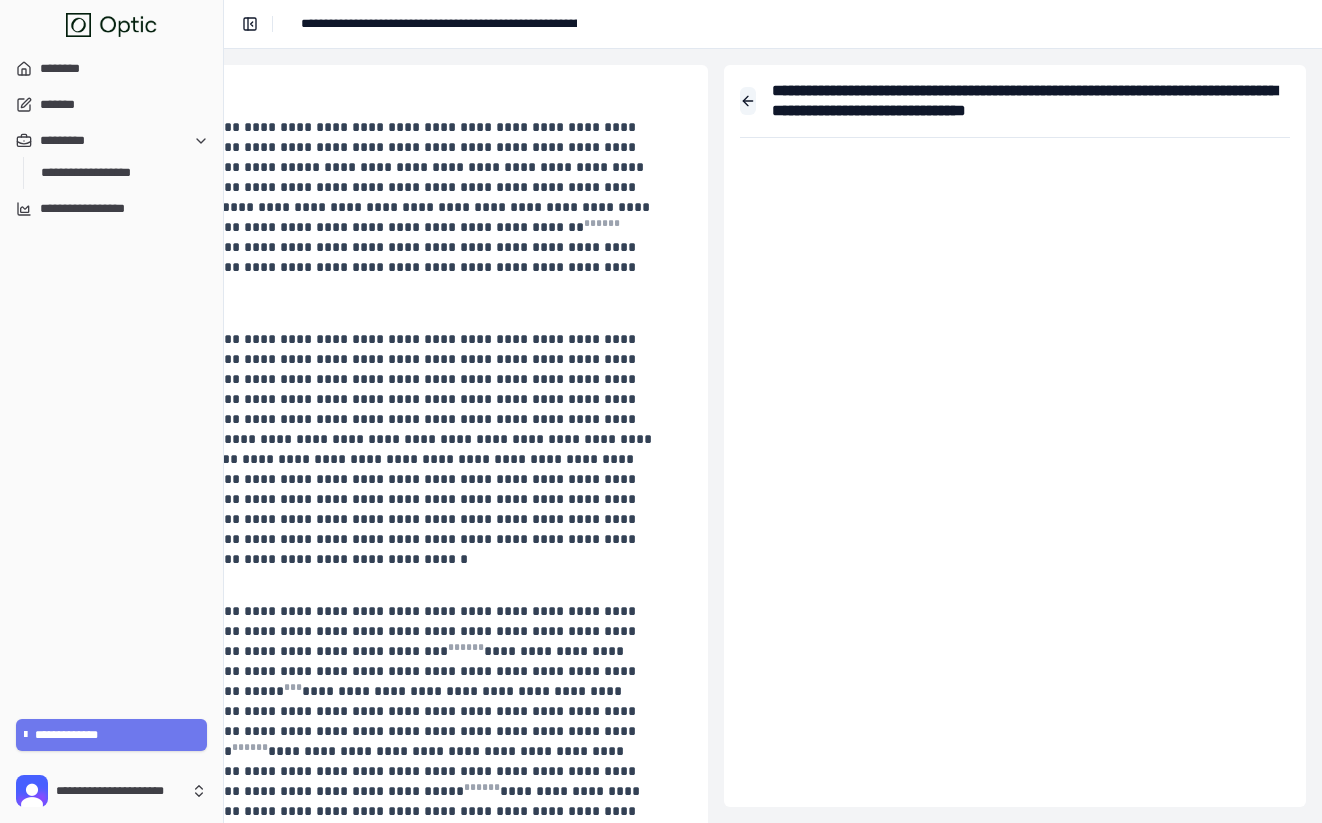 click at bounding box center (748, 101) 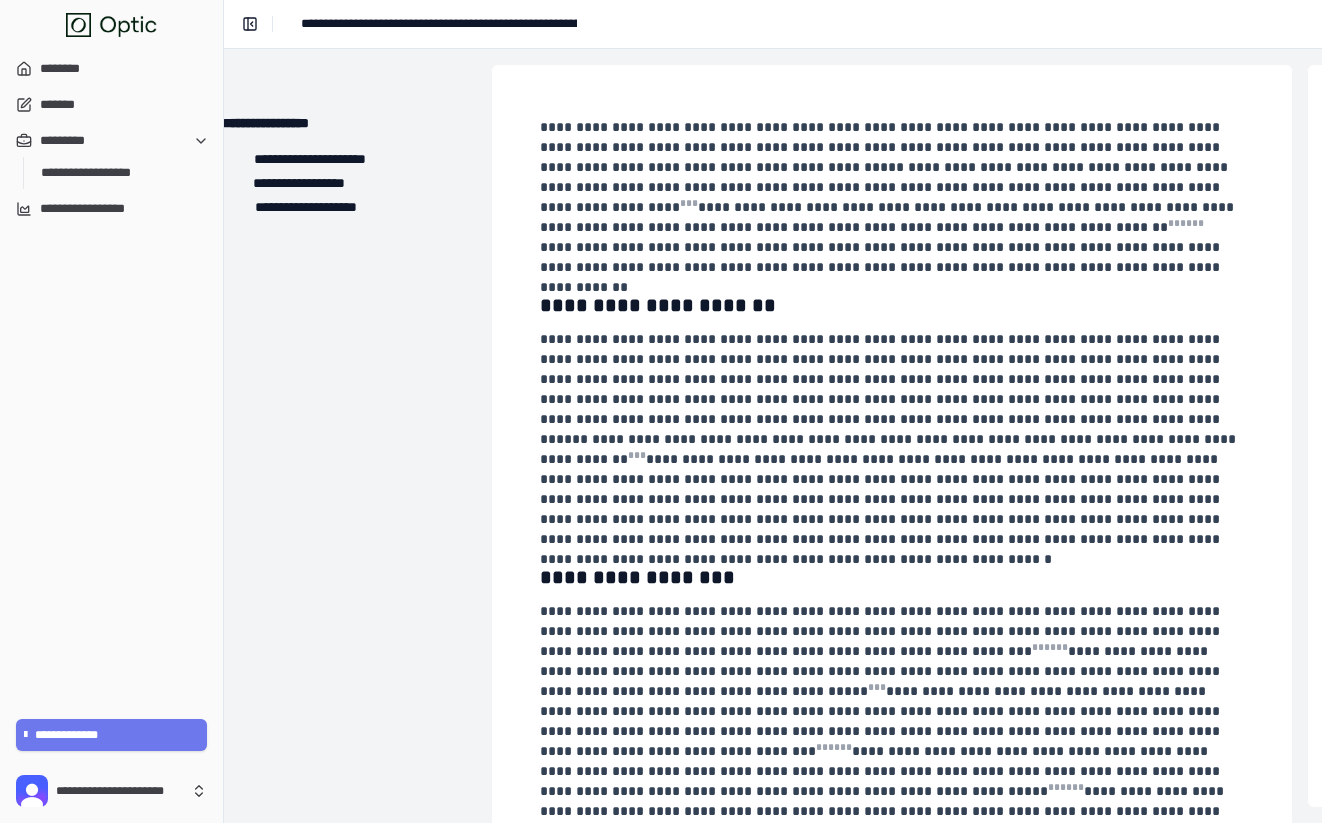 scroll, scrollTop: 0, scrollLeft: 41, axis: horizontal 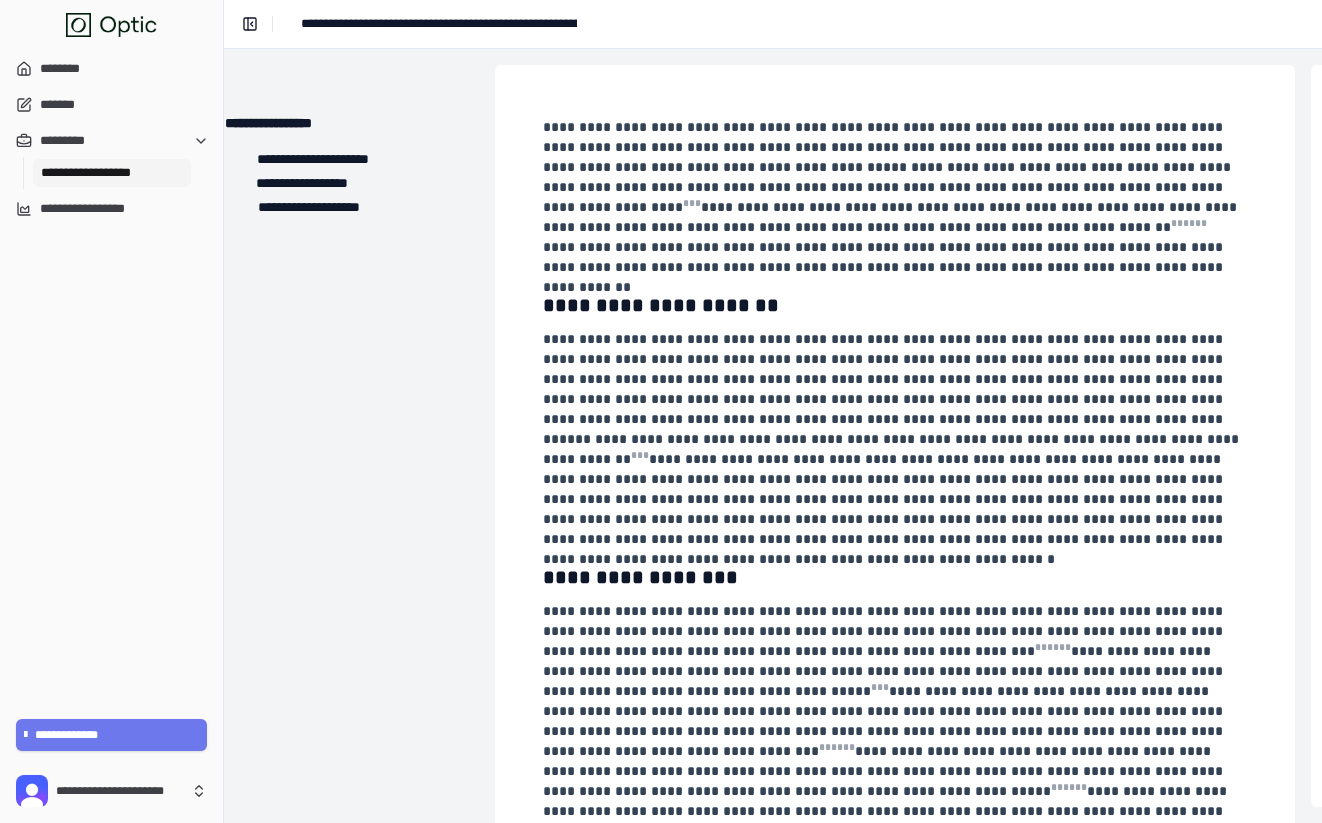 click on "**********" at bounding box center (112, 173) 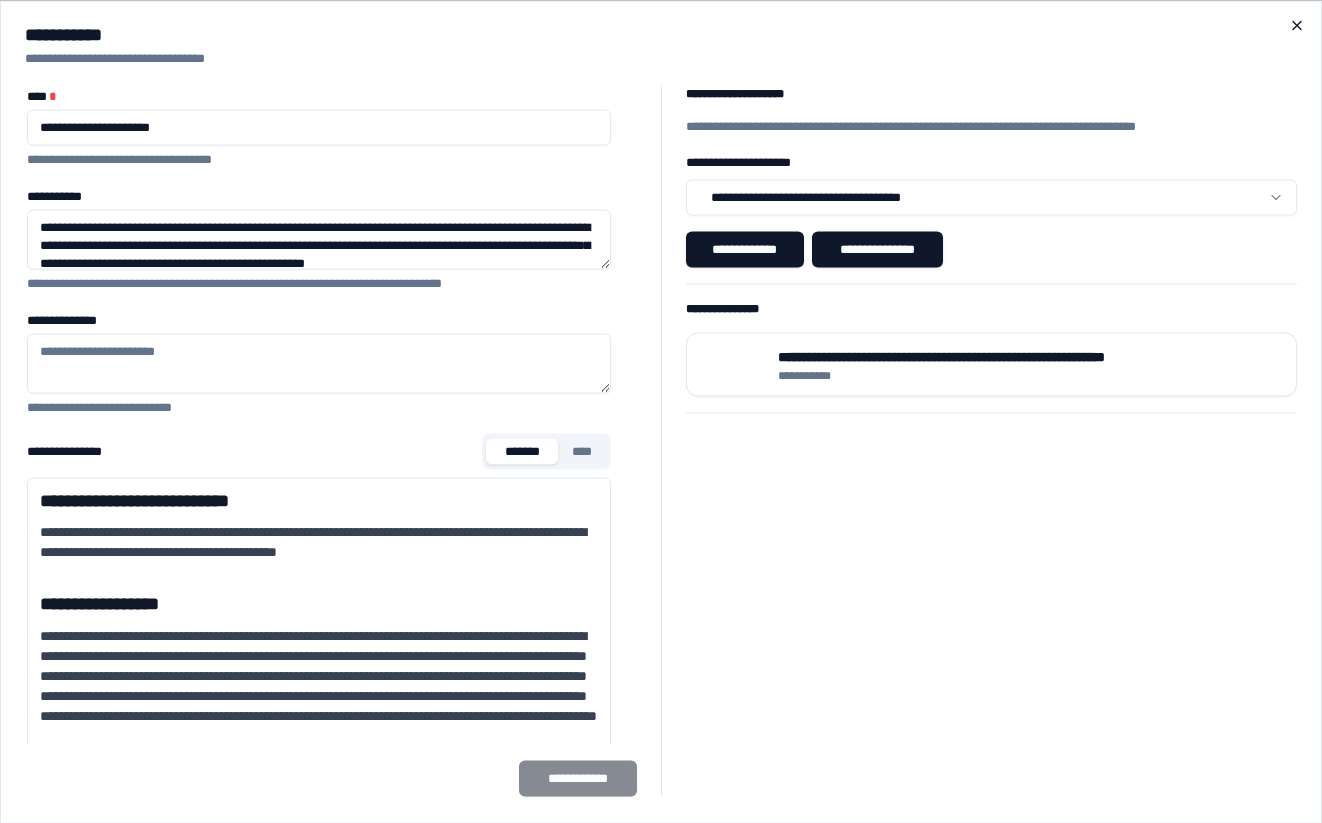 click 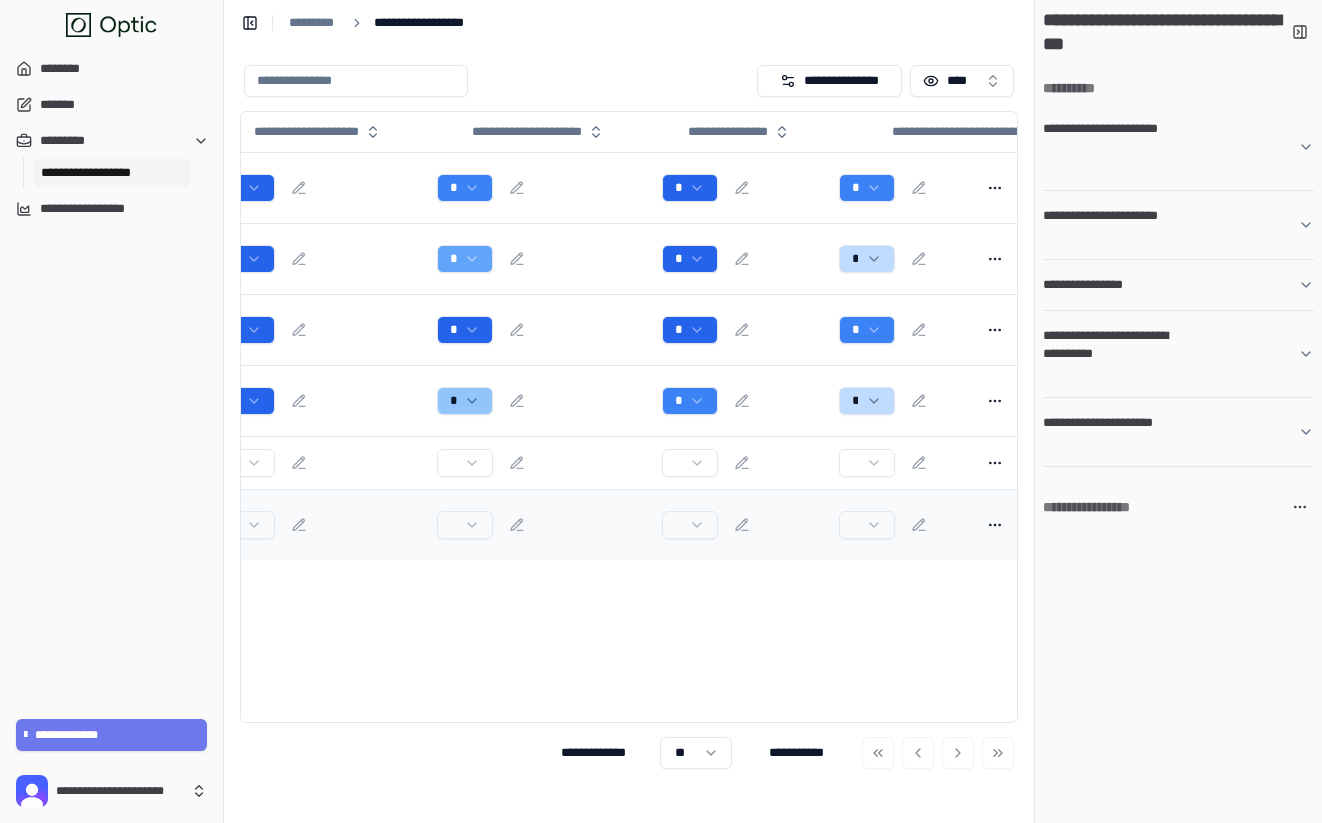scroll, scrollTop: 0, scrollLeft: 337, axis: horizontal 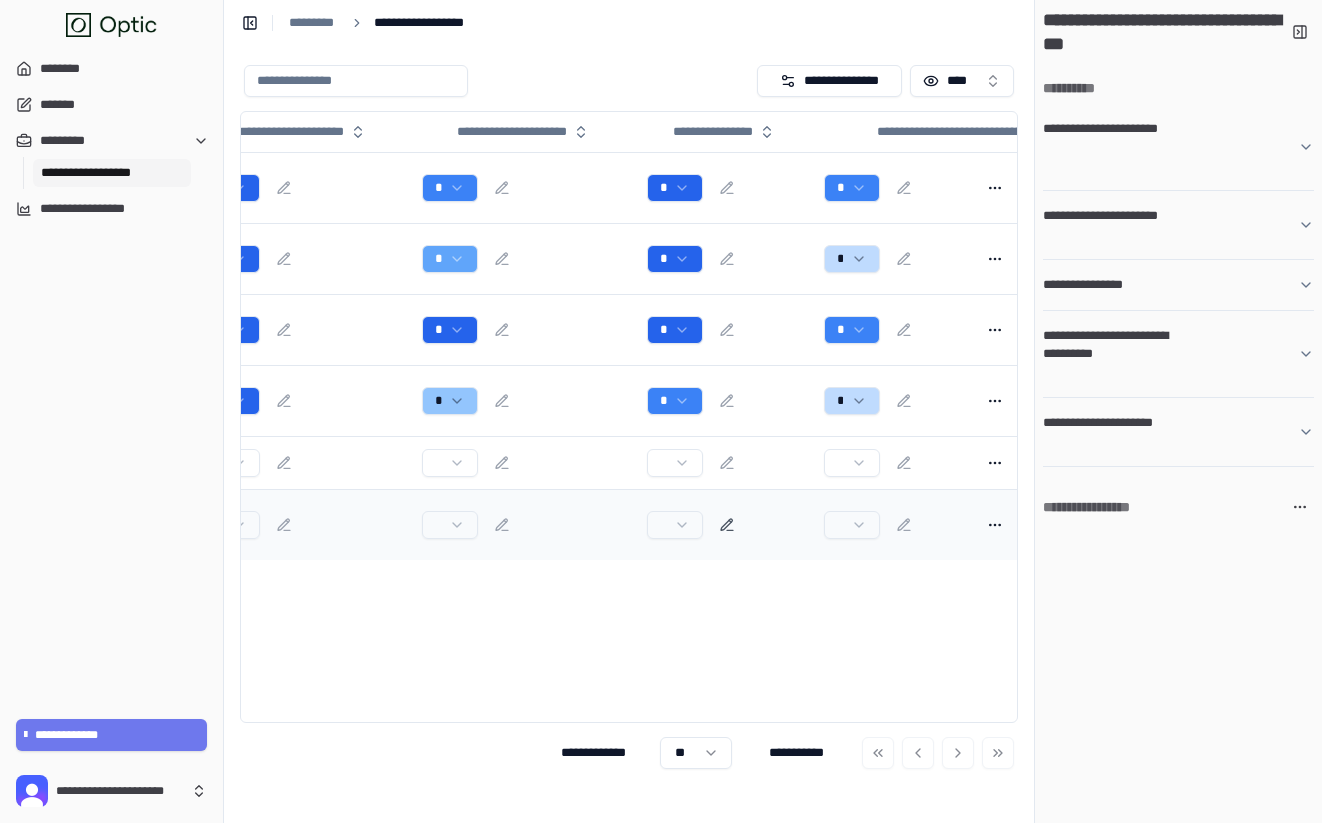 click 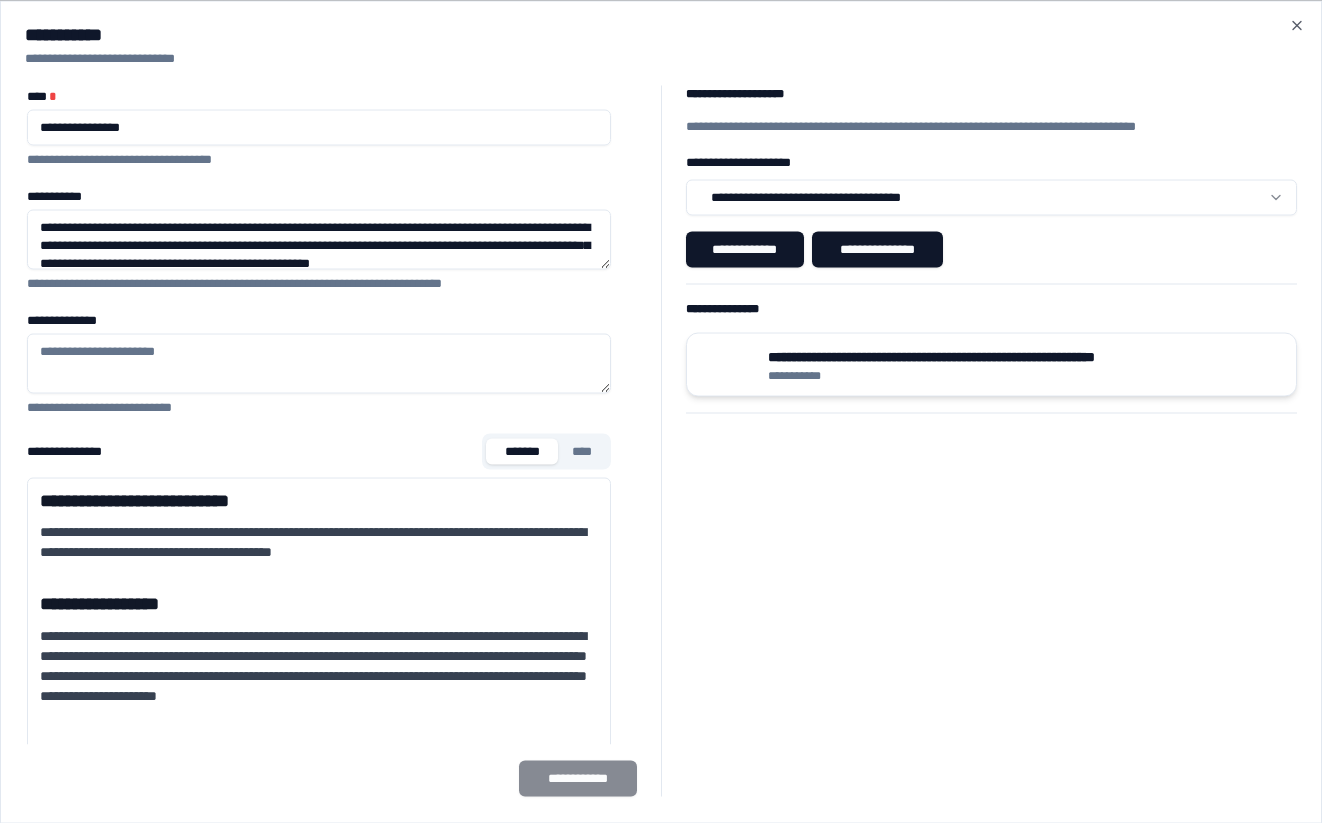click on "**********" at bounding box center (991, 375) 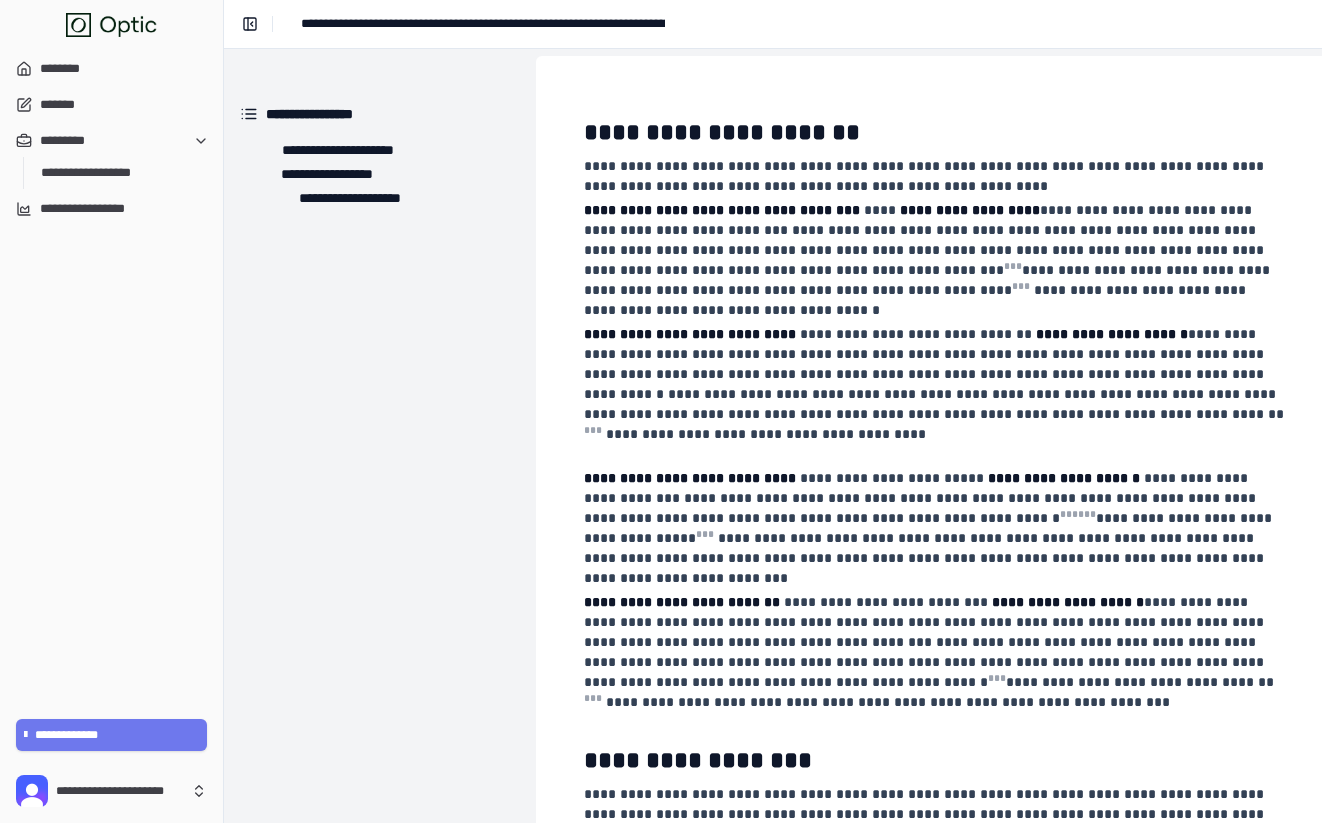 scroll, scrollTop: 7, scrollLeft: 0, axis: vertical 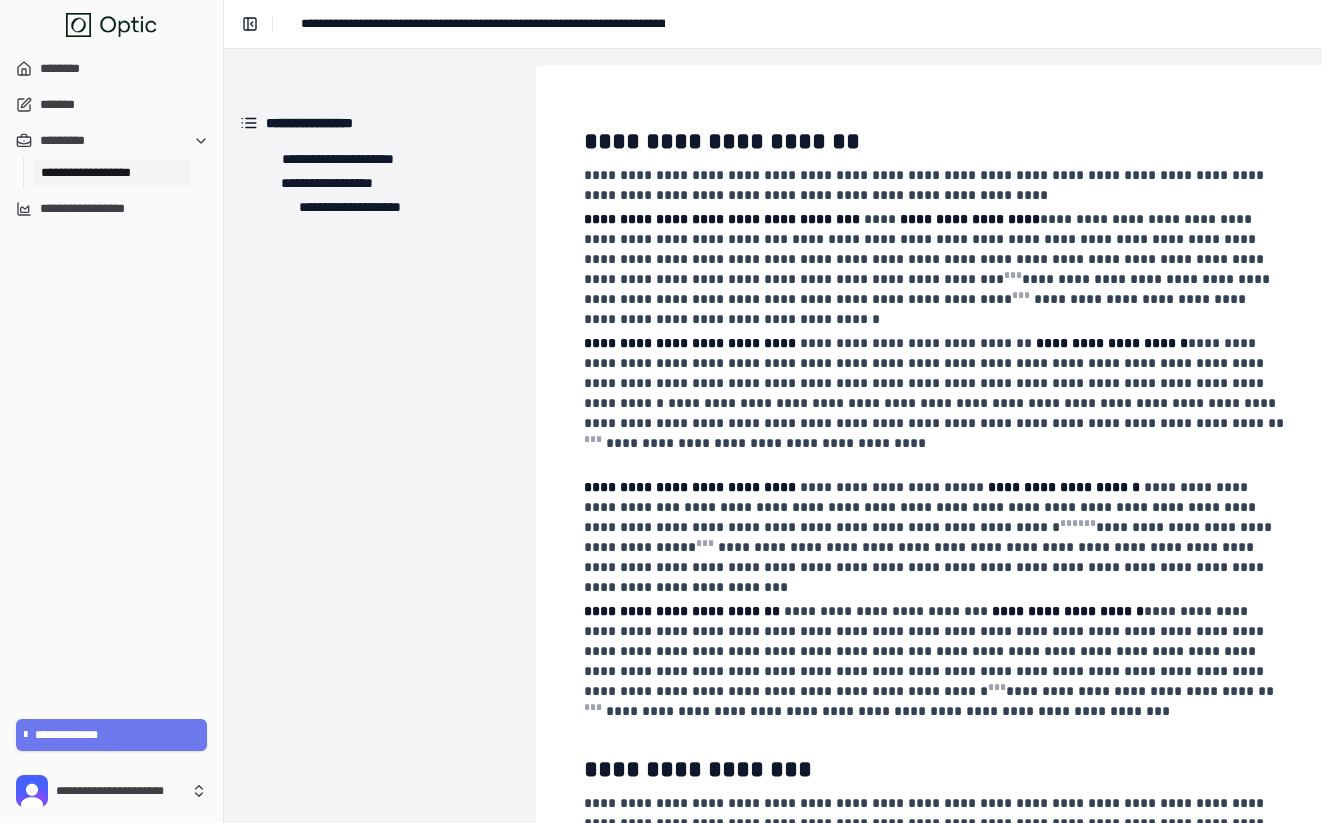 click on "**********" at bounding box center [112, 173] 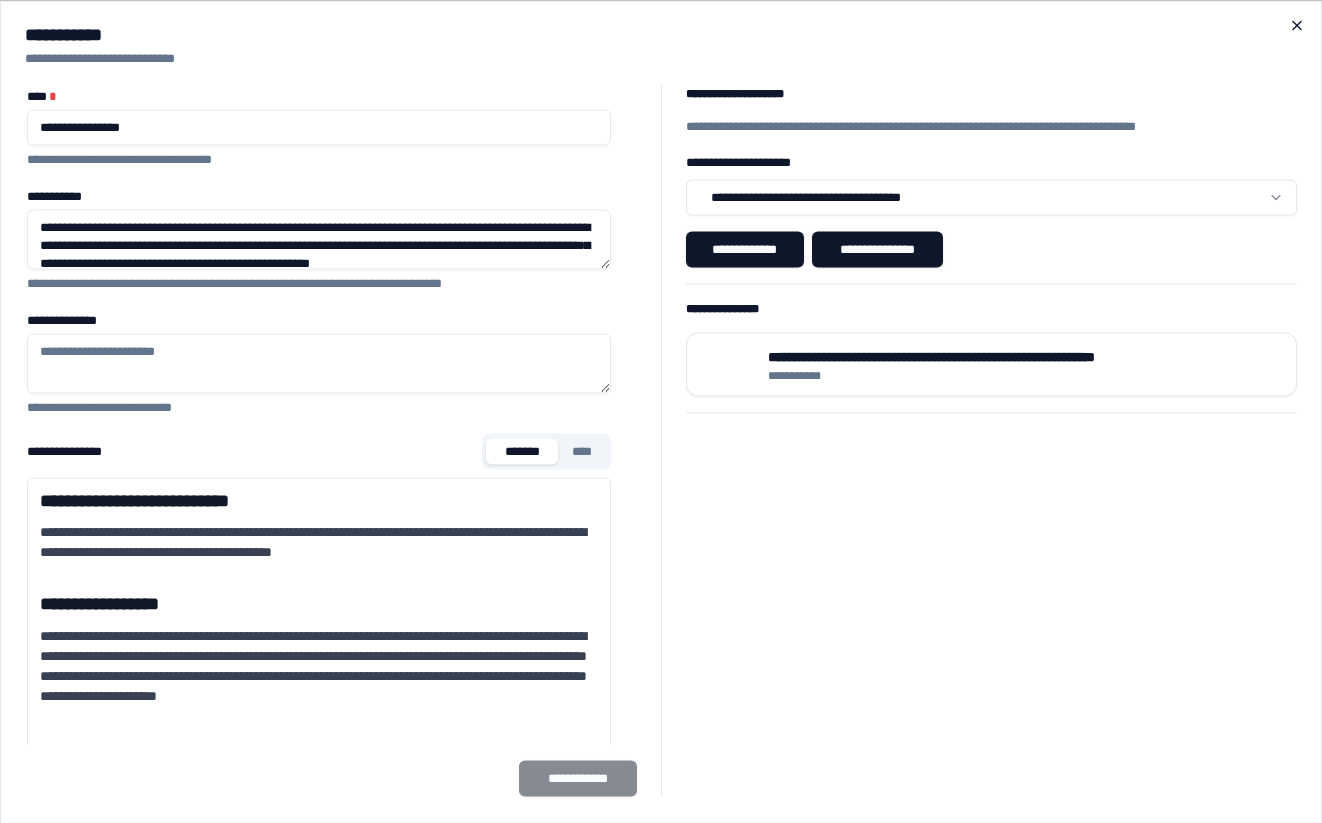 click 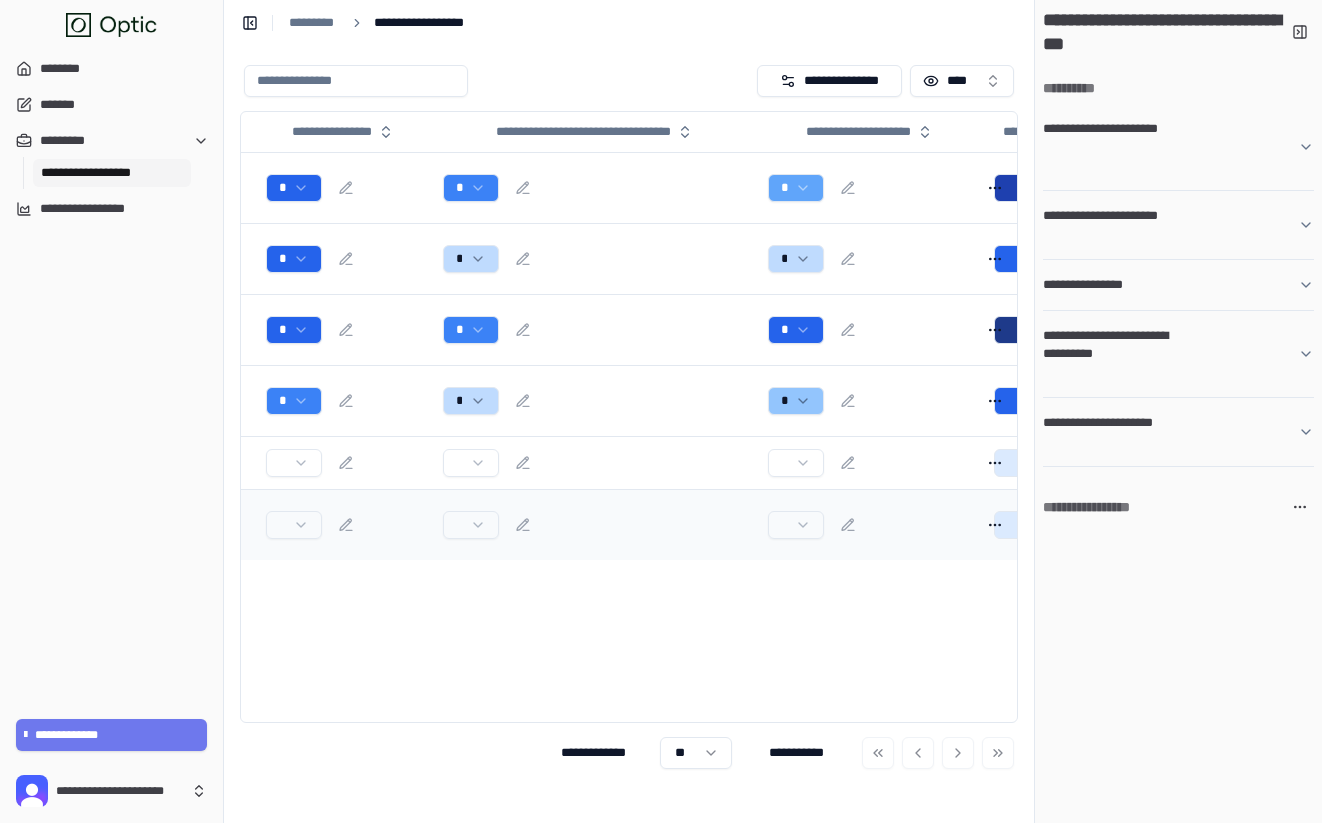 scroll, scrollTop: 0, scrollLeft: 708, axis: horizontal 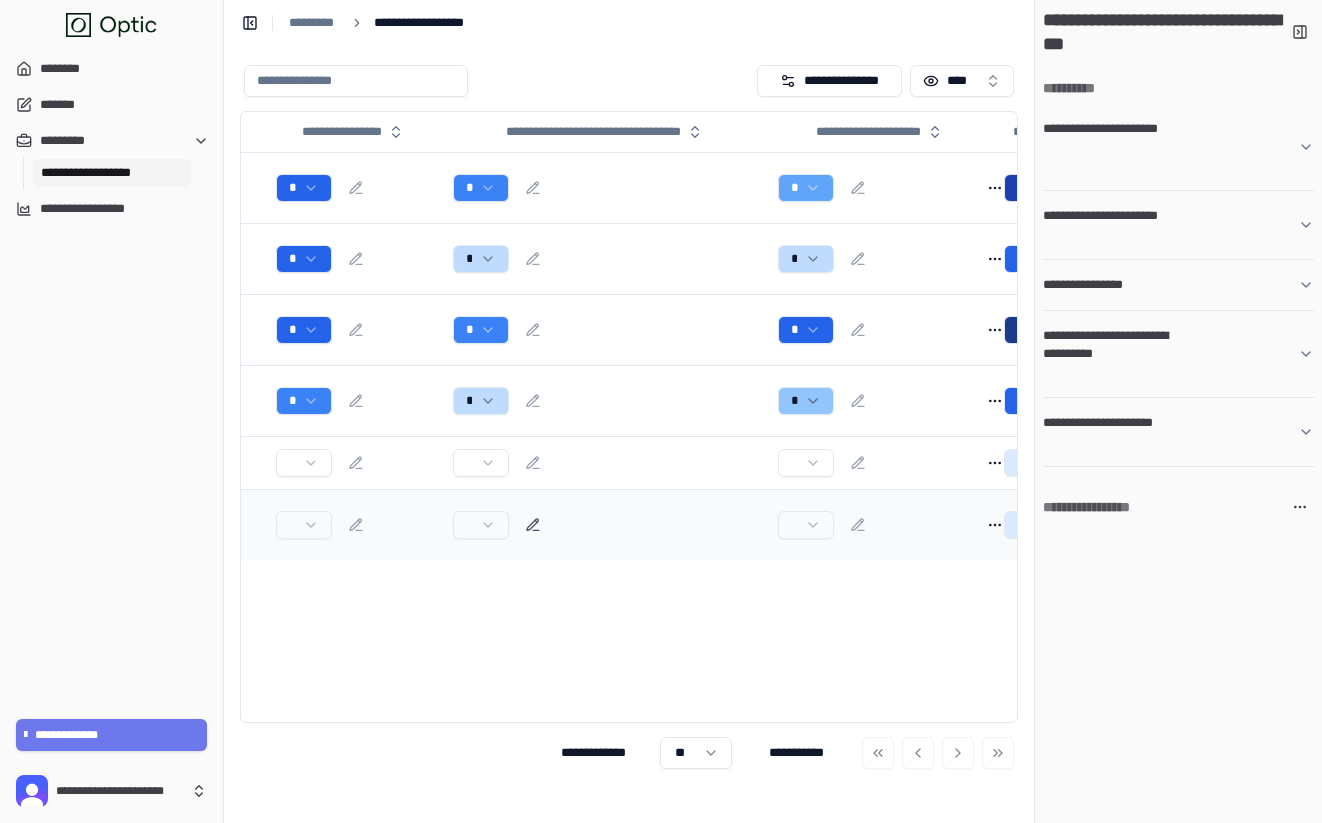 click 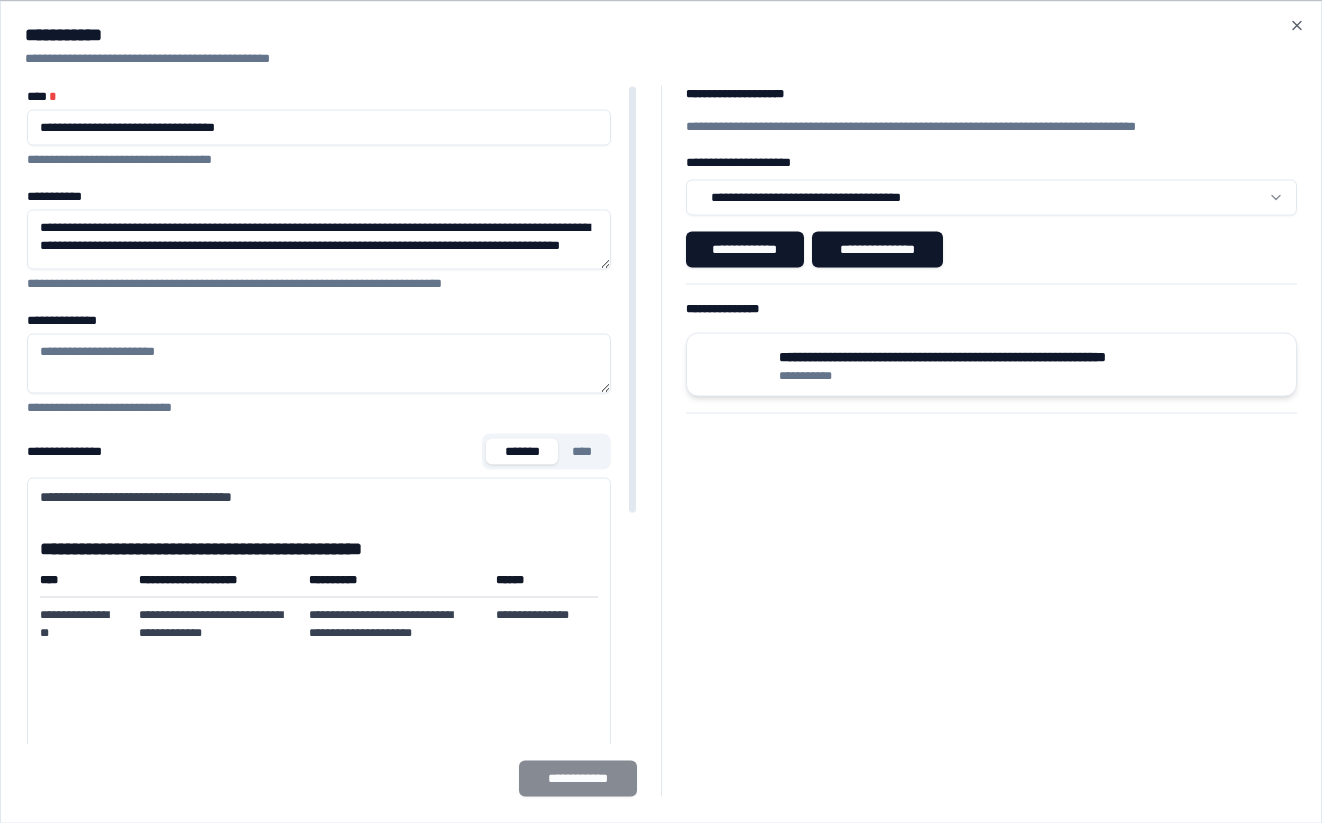 click on "**********" at bounding box center (992, 364) 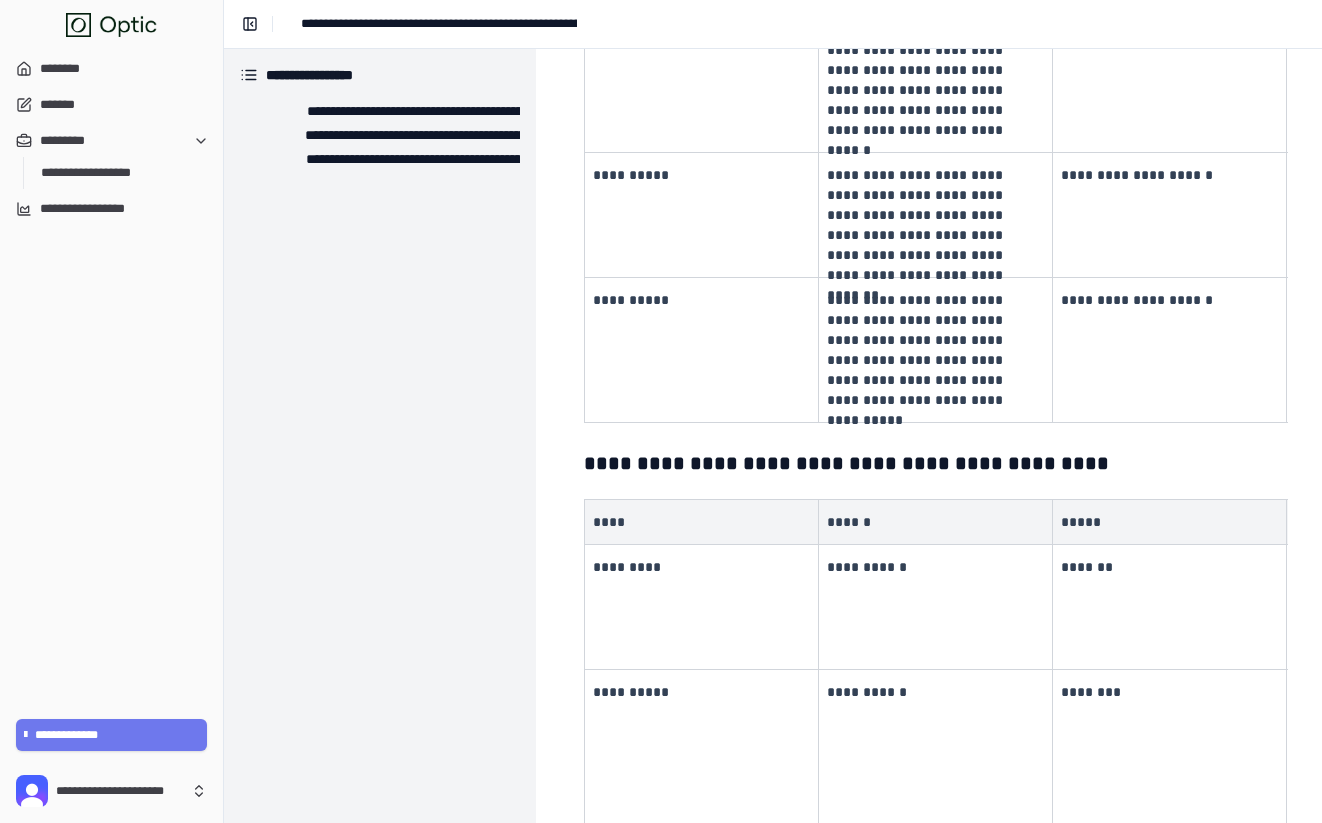 scroll, scrollTop: 1135, scrollLeft: 0, axis: vertical 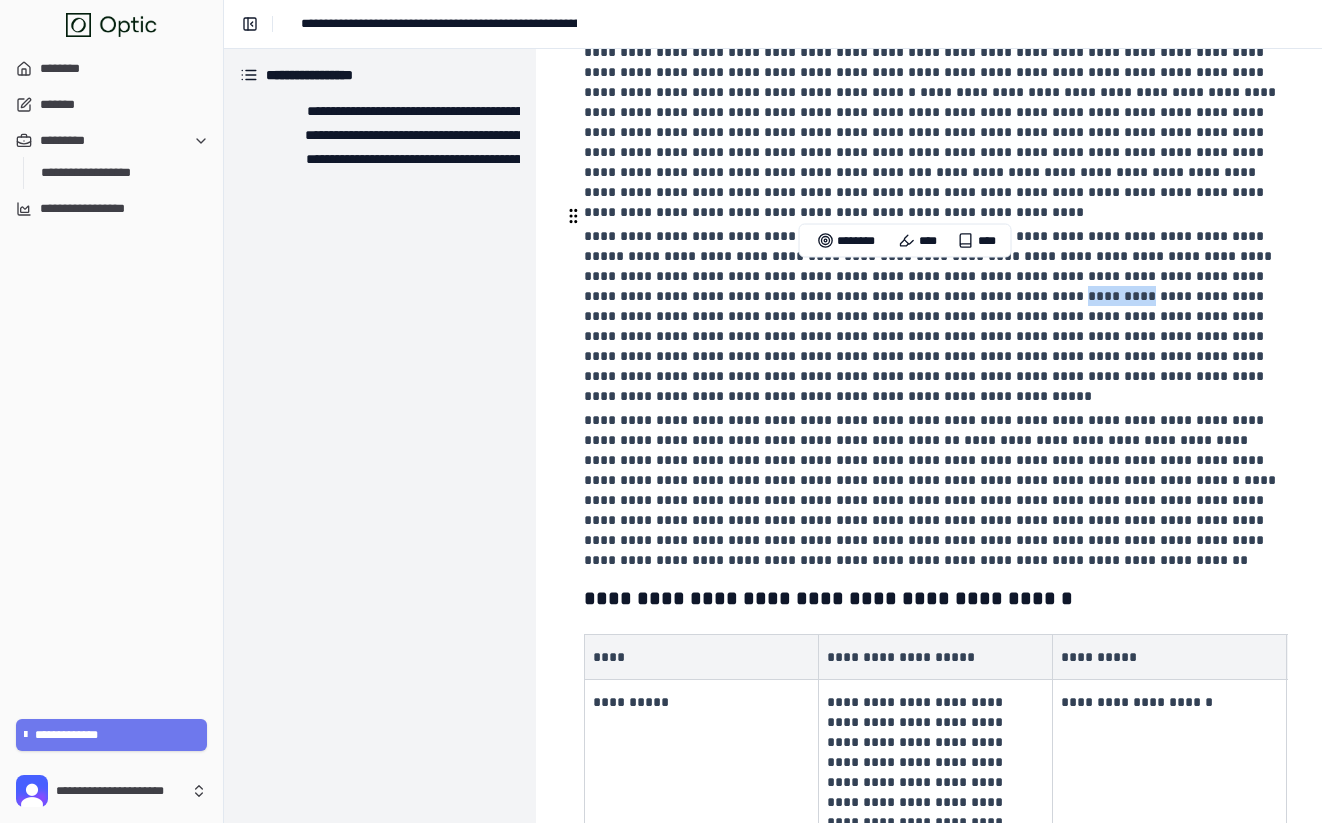 drag, startPoint x: 866, startPoint y: 279, endPoint x: 945, endPoint y: 281, distance: 79.025314 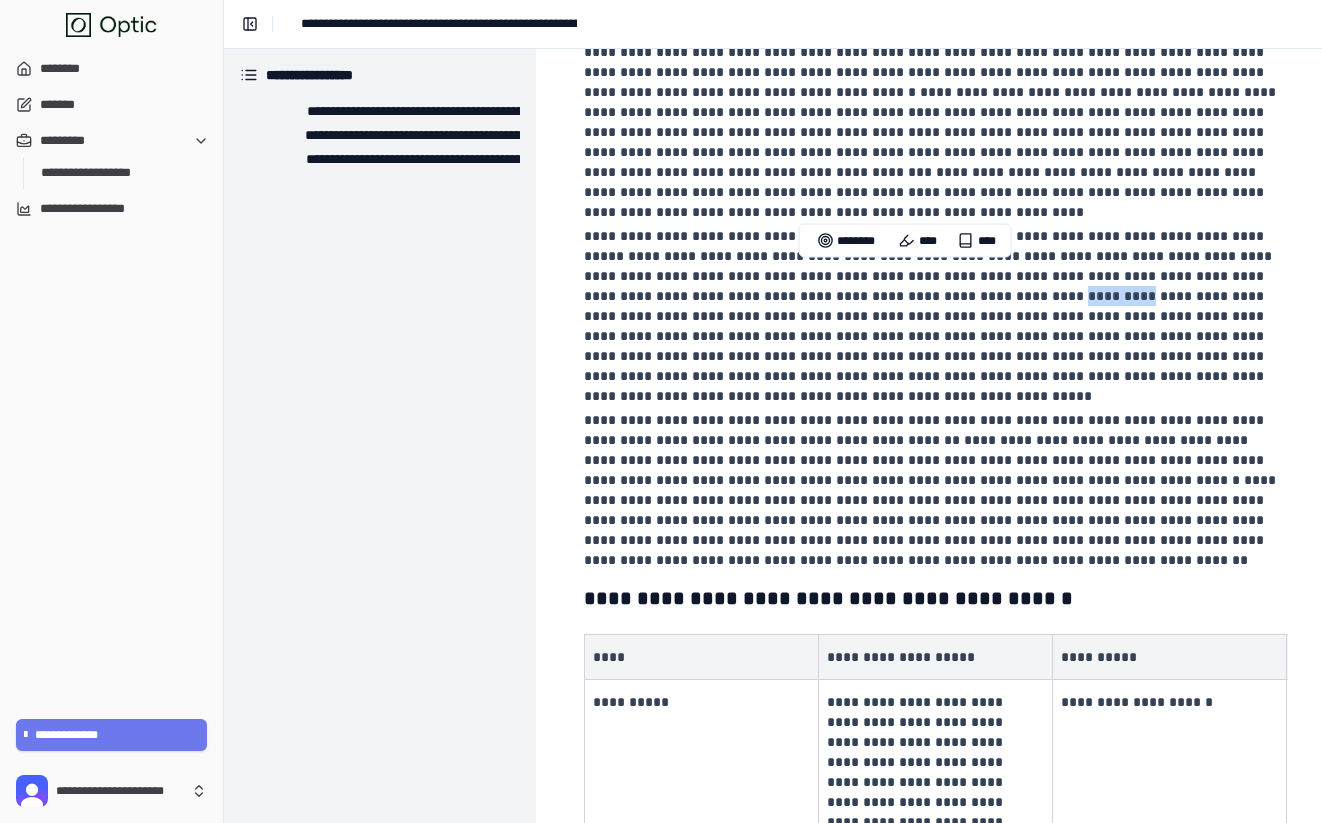 copy on "*********" 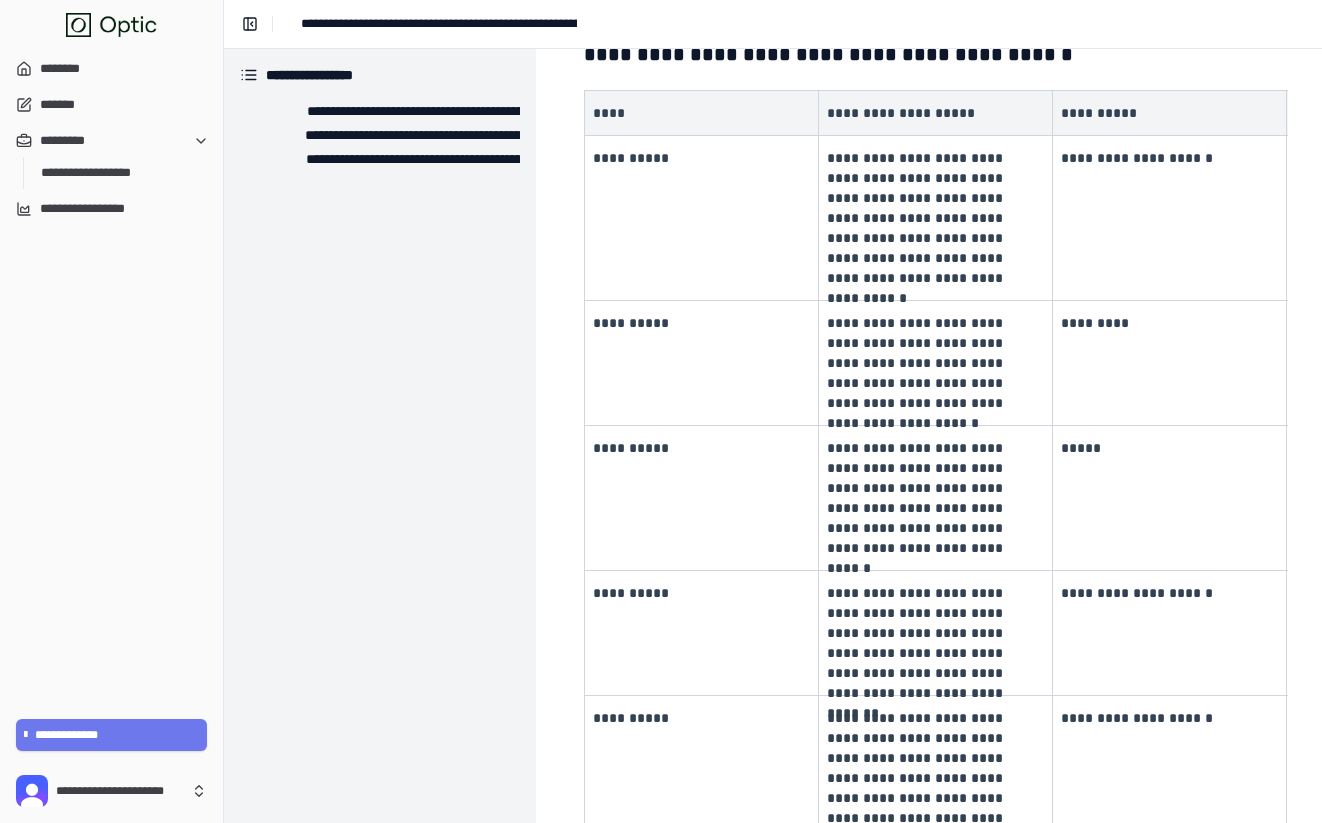 scroll, scrollTop: 709, scrollLeft: 0, axis: vertical 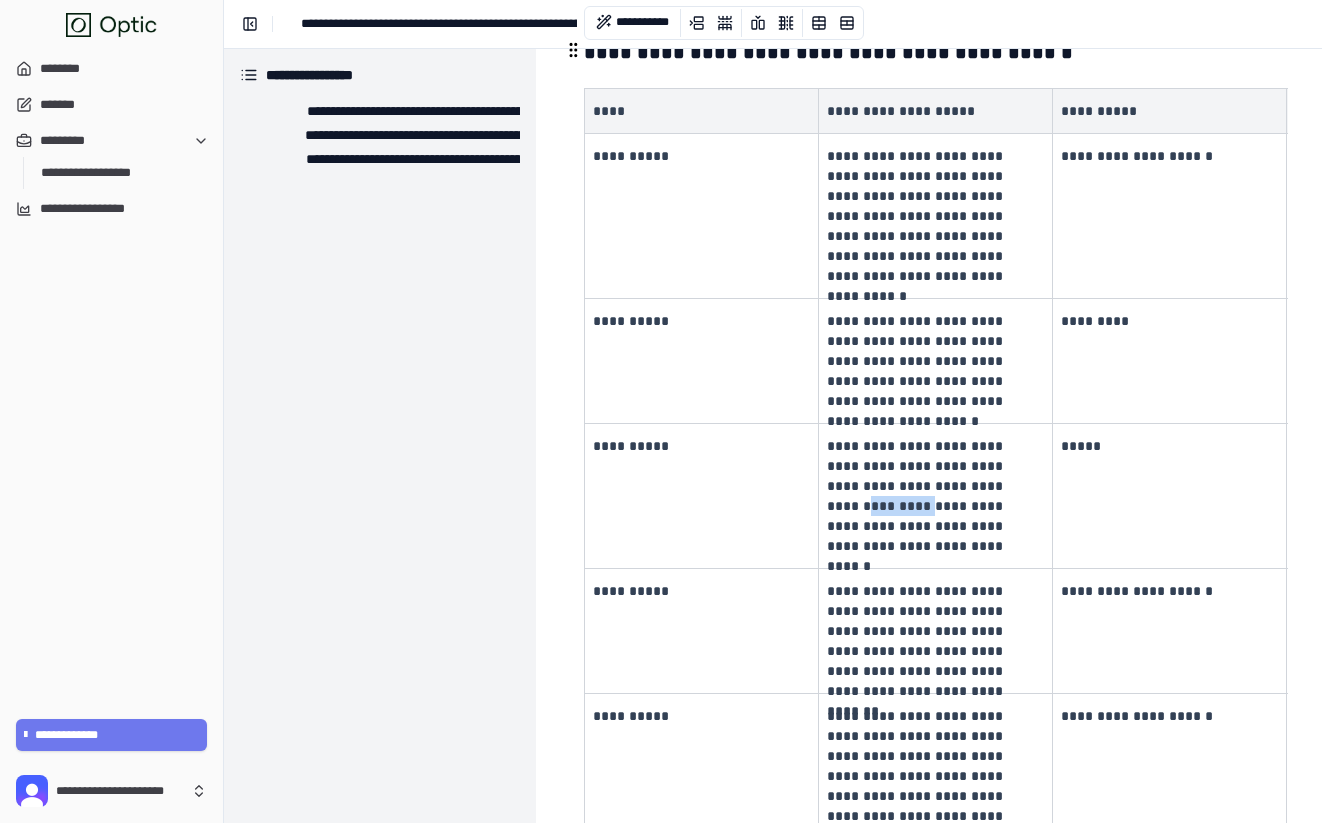 drag, startPoint x: 829, startPoint y: 466, endPoint x: 899, endPoint y: 468, distance: 70.028564 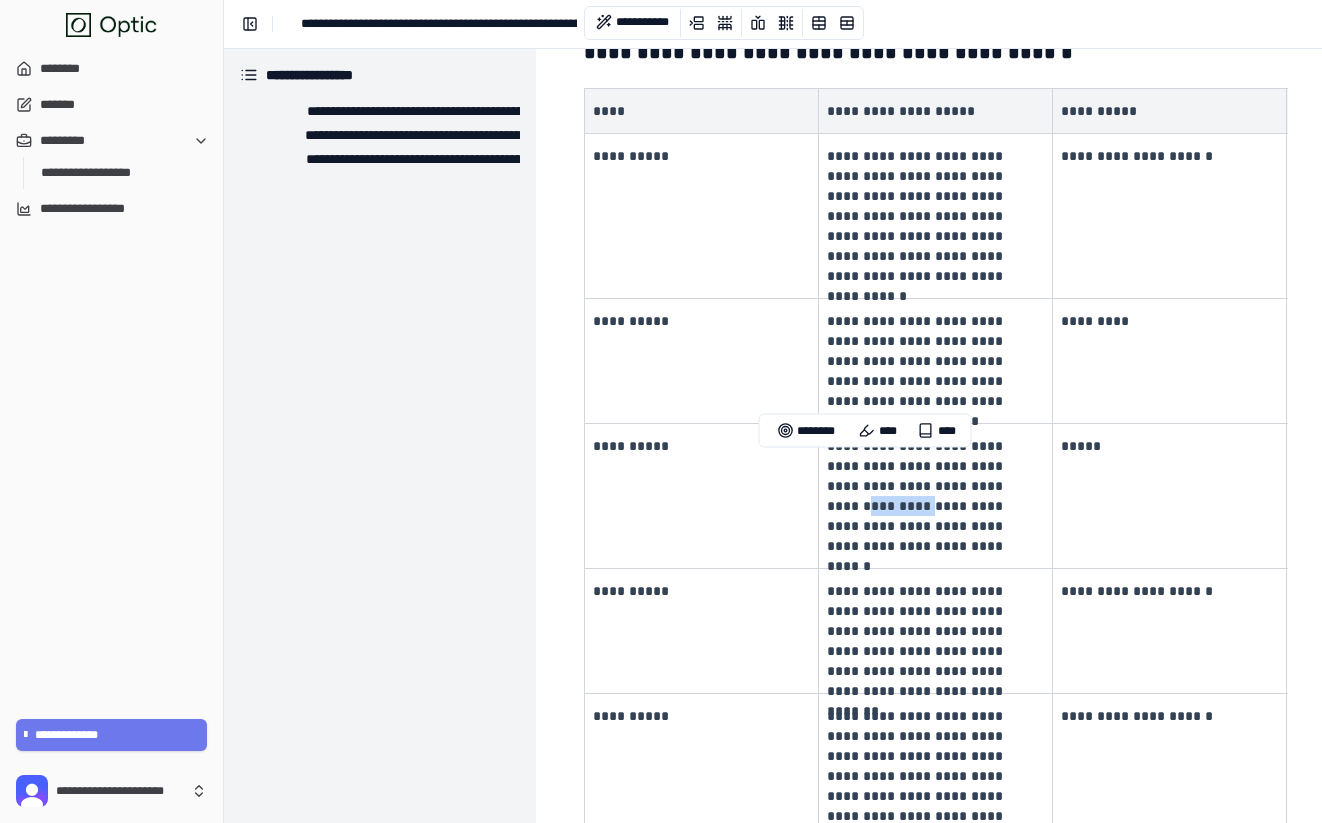 copy on "*********" 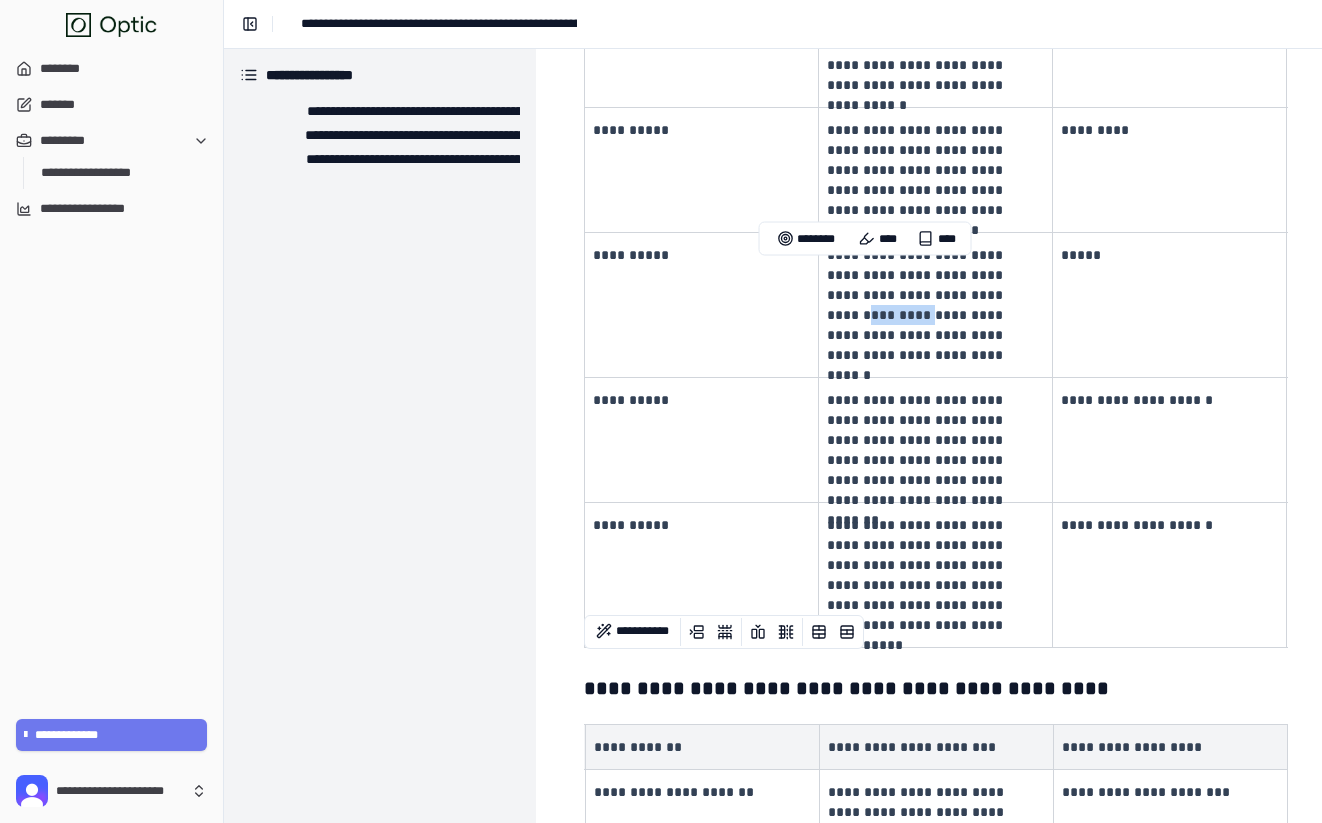 scroll, scrollTop: 901, scrollLeft: 0, axis: vertical 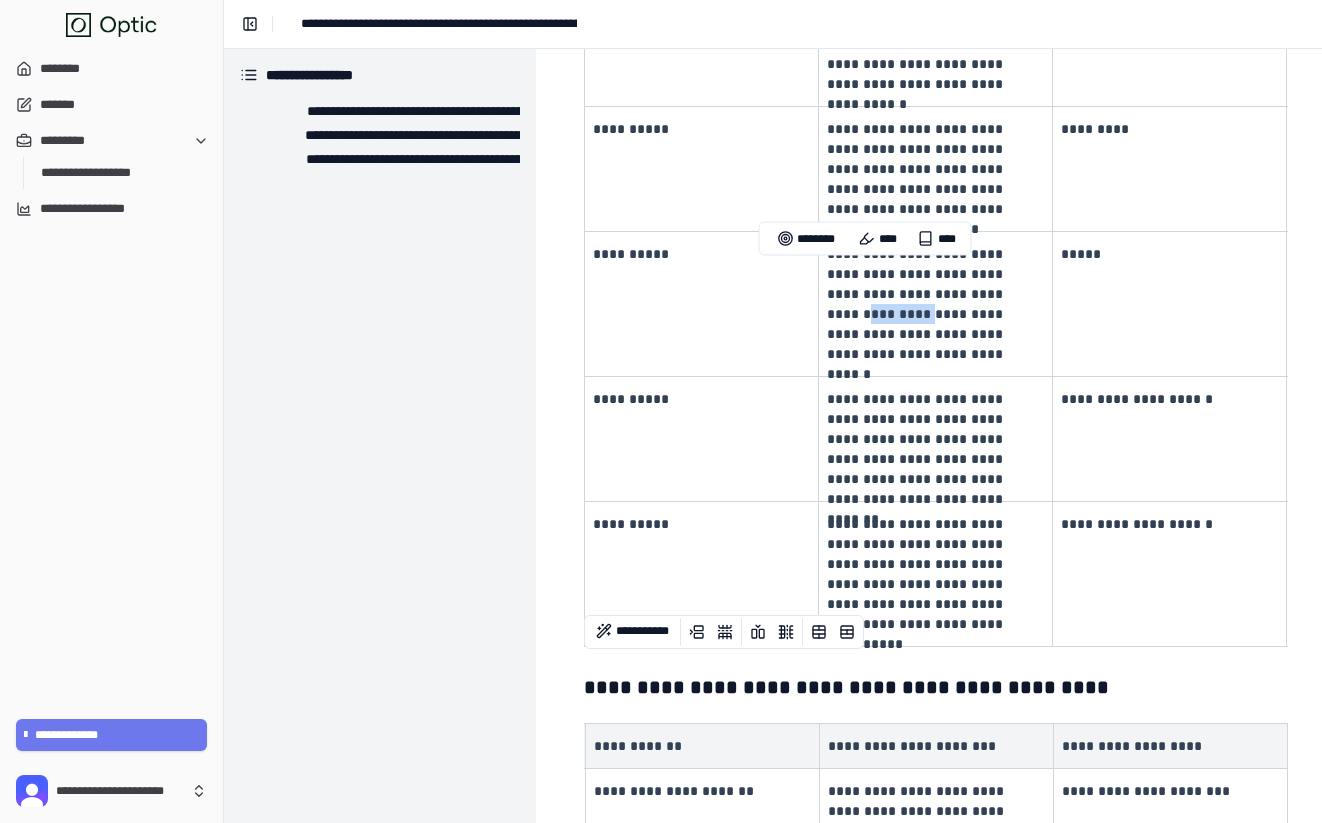 click on "**********" at bounding box center (702, 439) 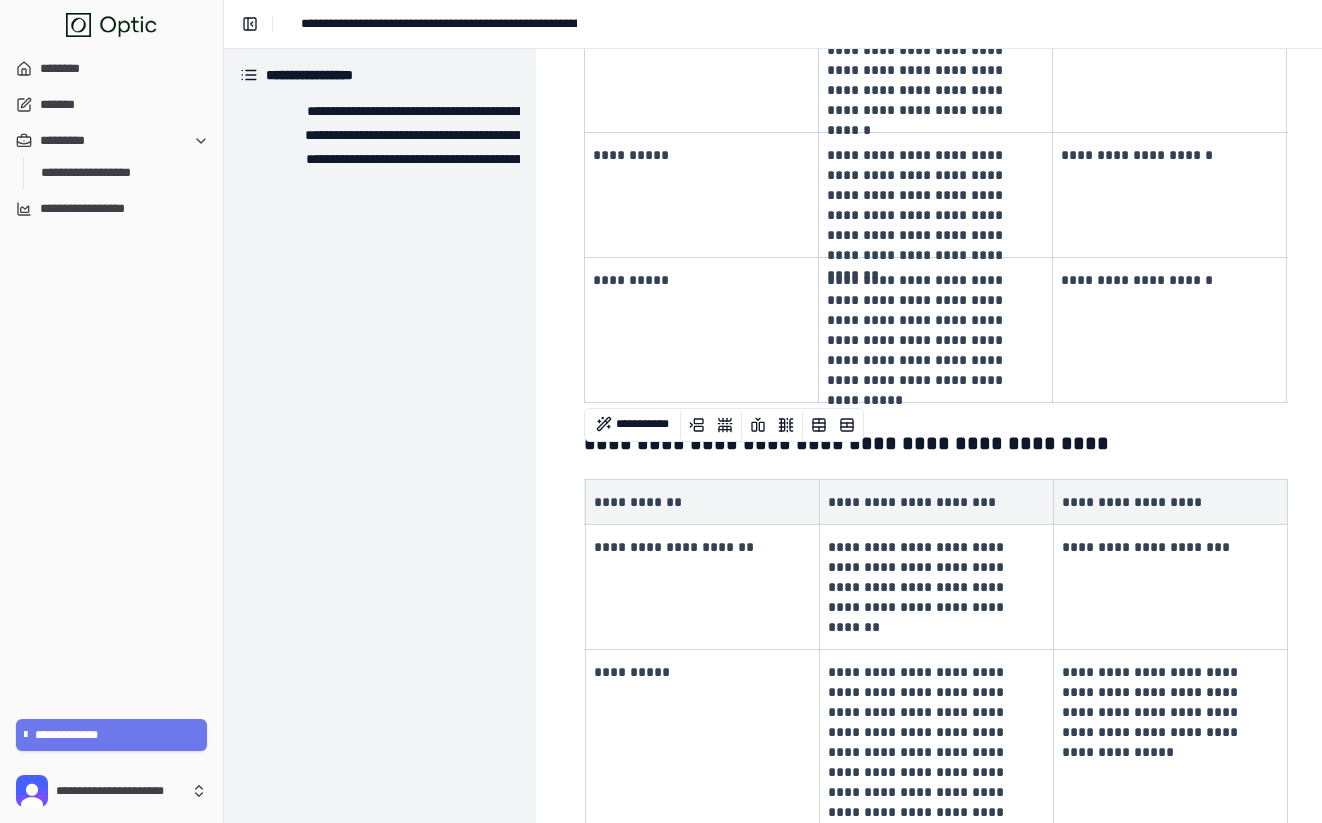 scroll, scrollTop: 1173, scrollLeft: 0, axis: vertical 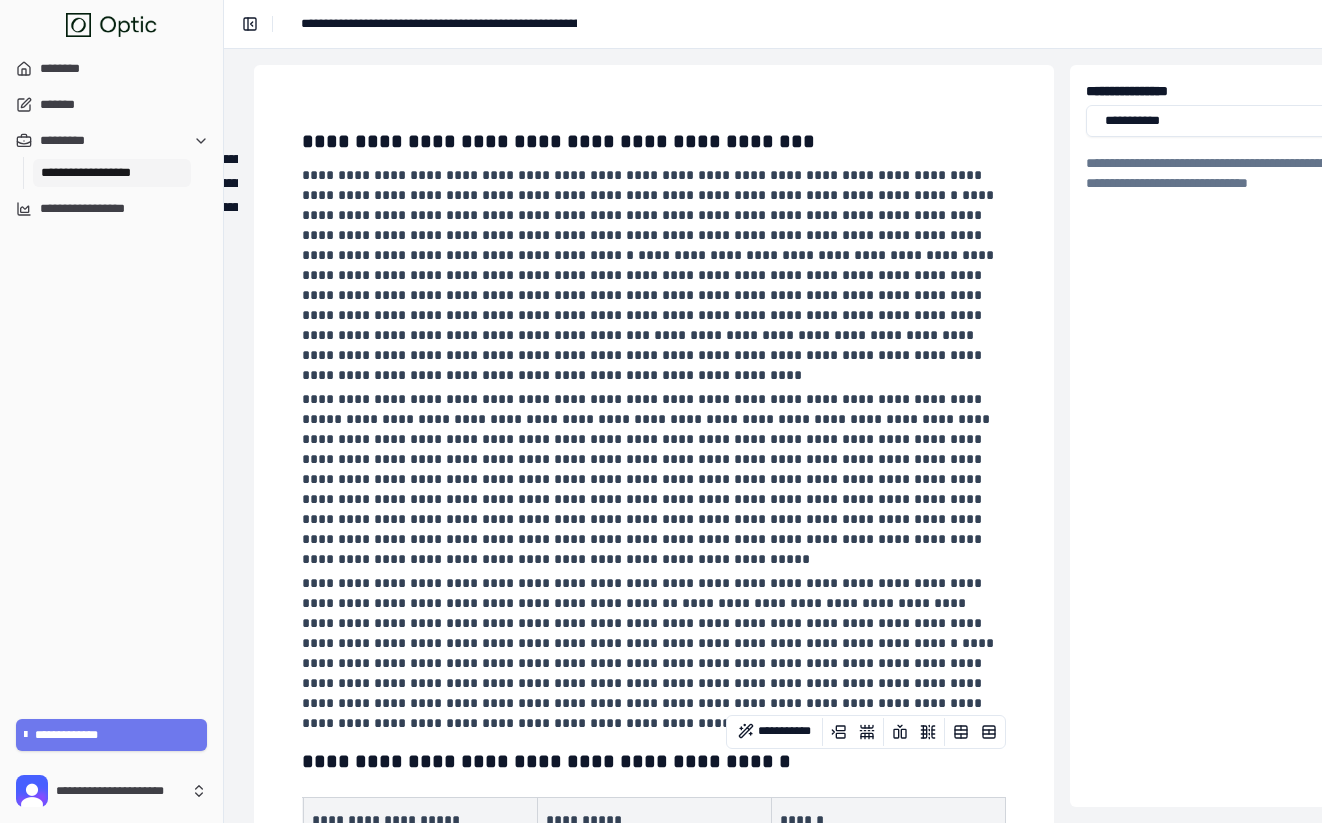 click on "**********" at bounding box center [112, 173] 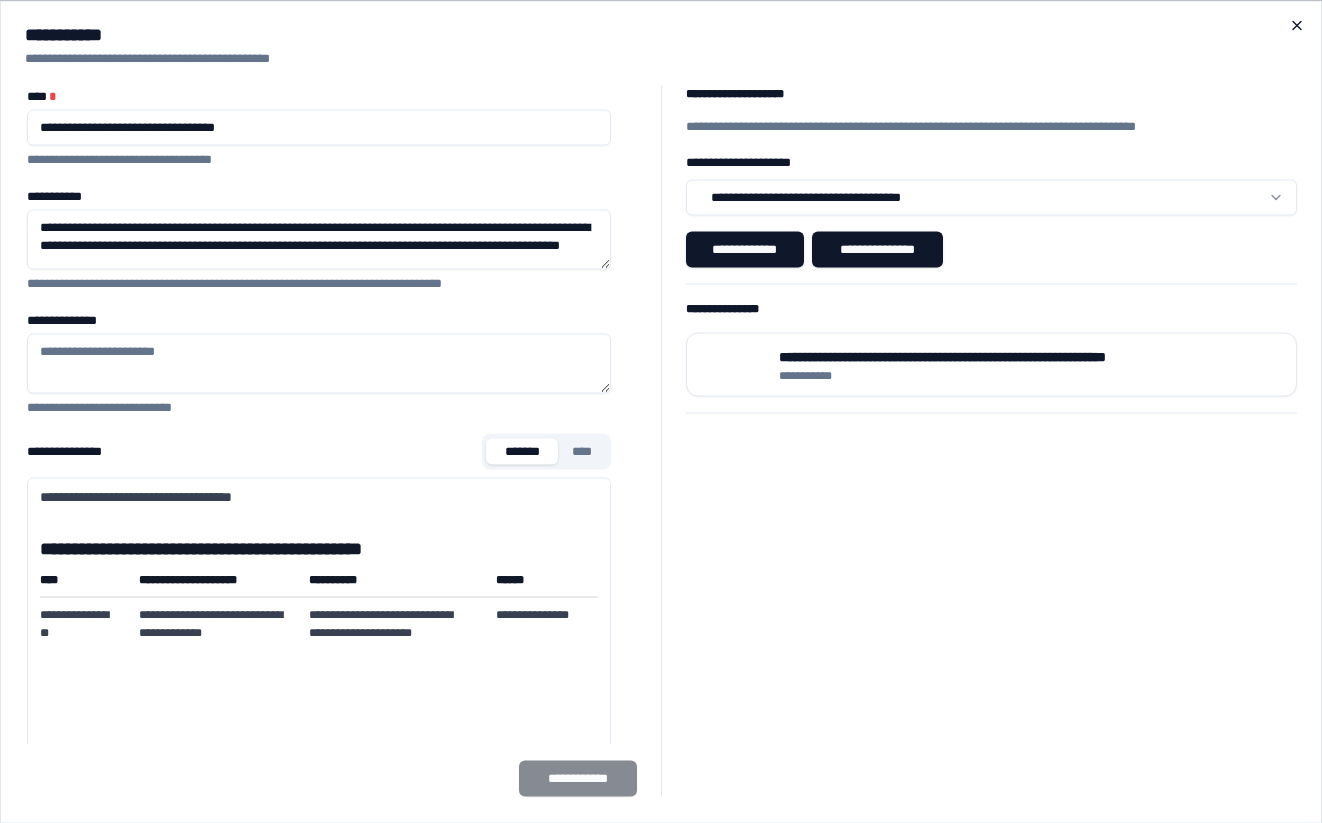 click 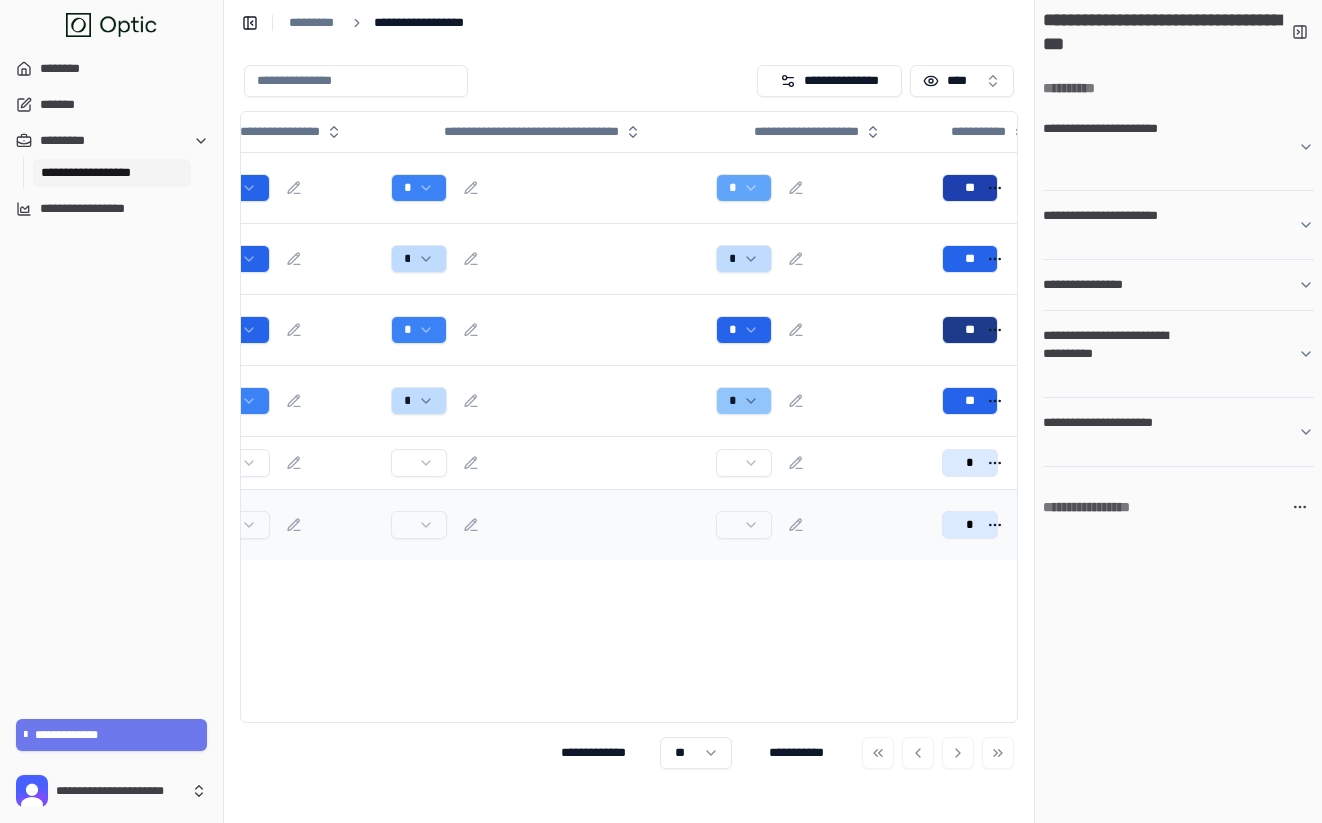 scroll, scrollTop: 0, scrollLeft: 848, axis: horizontal 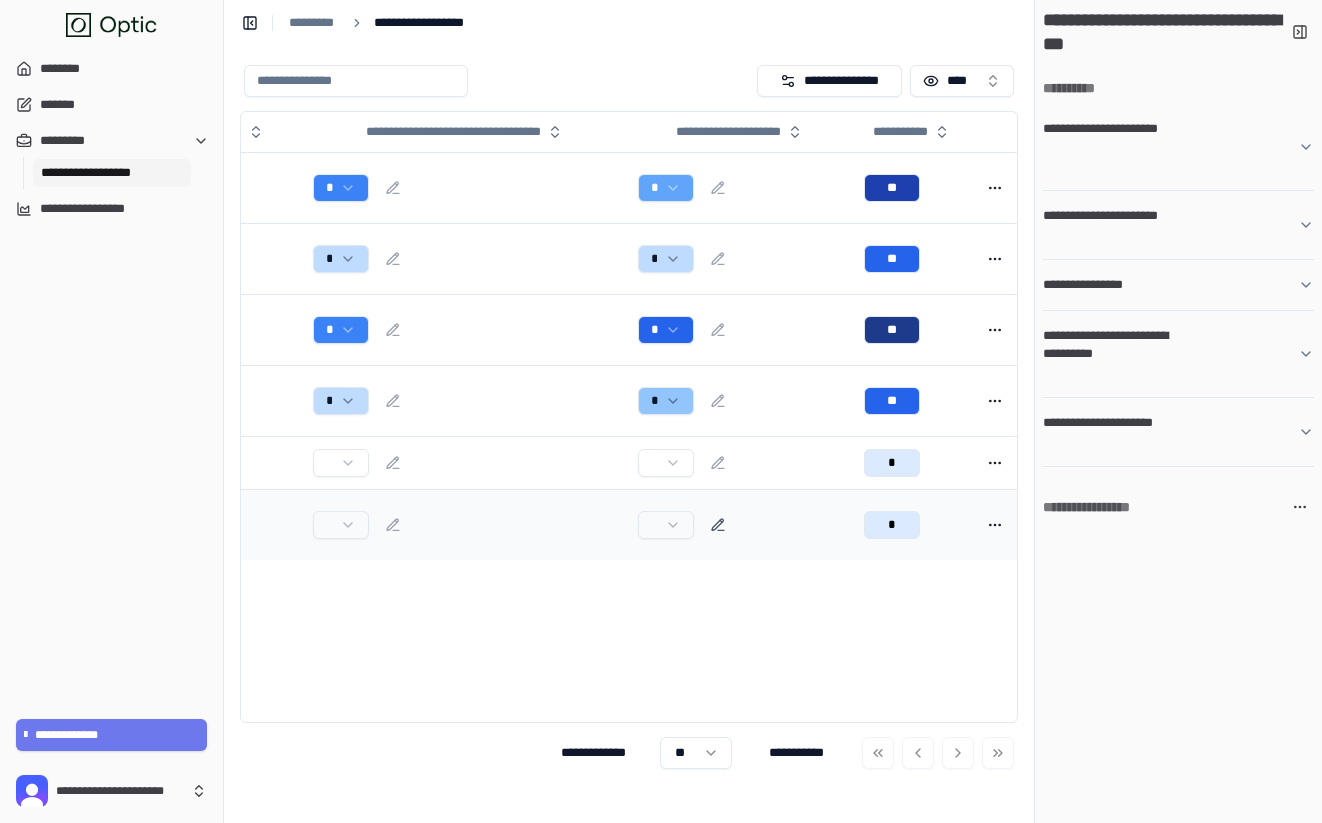 click 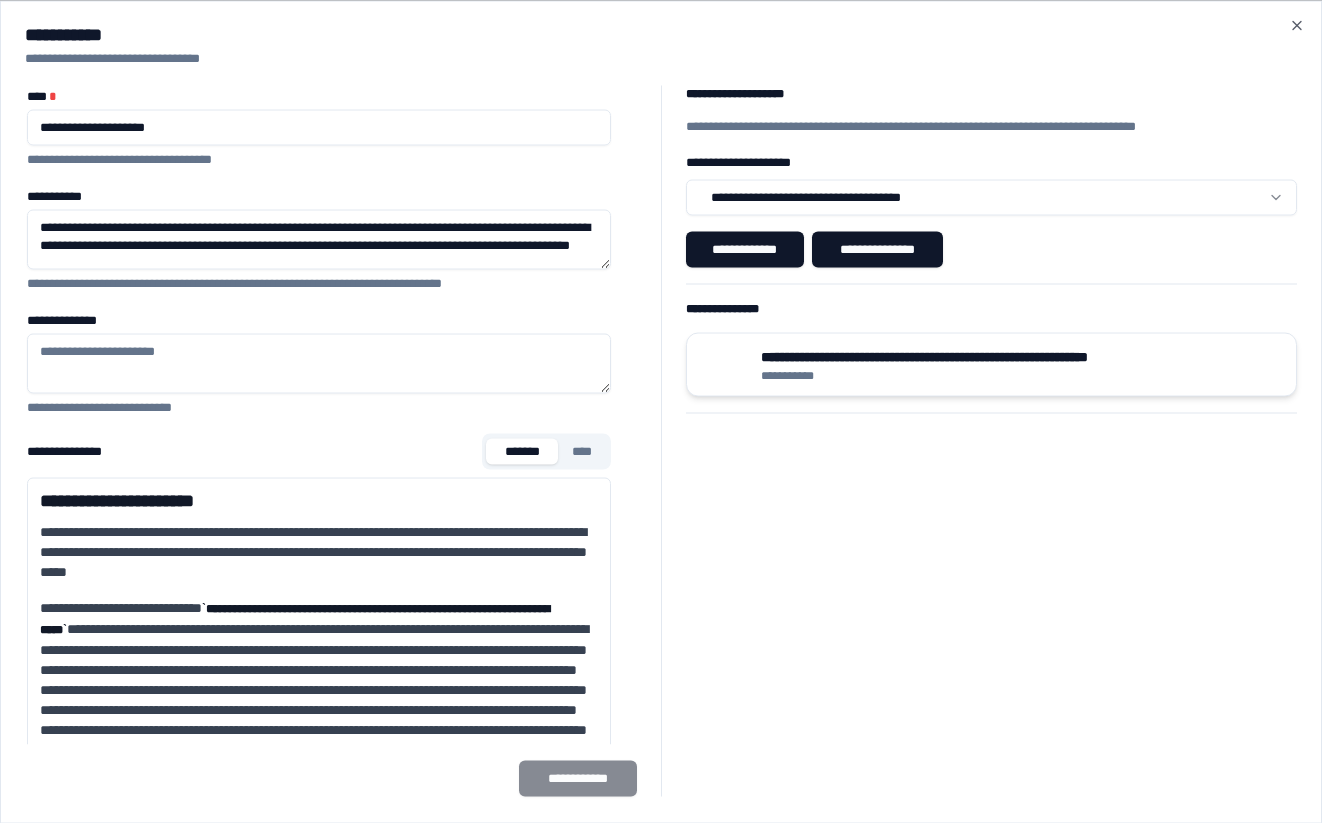 click on "**********" at bounding box center [991, 375] 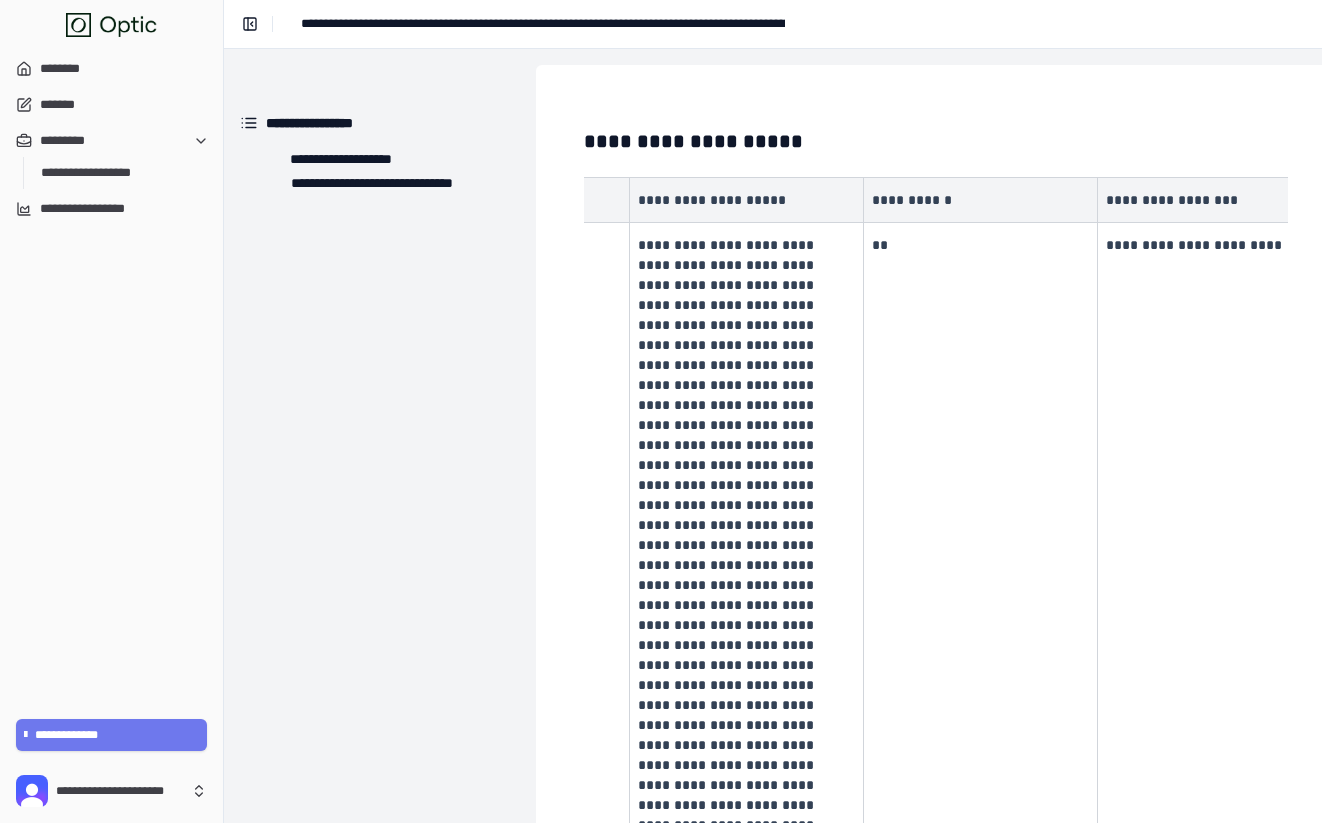 scroll, scrollTop: 0, scrollLeft: 0, axis: both 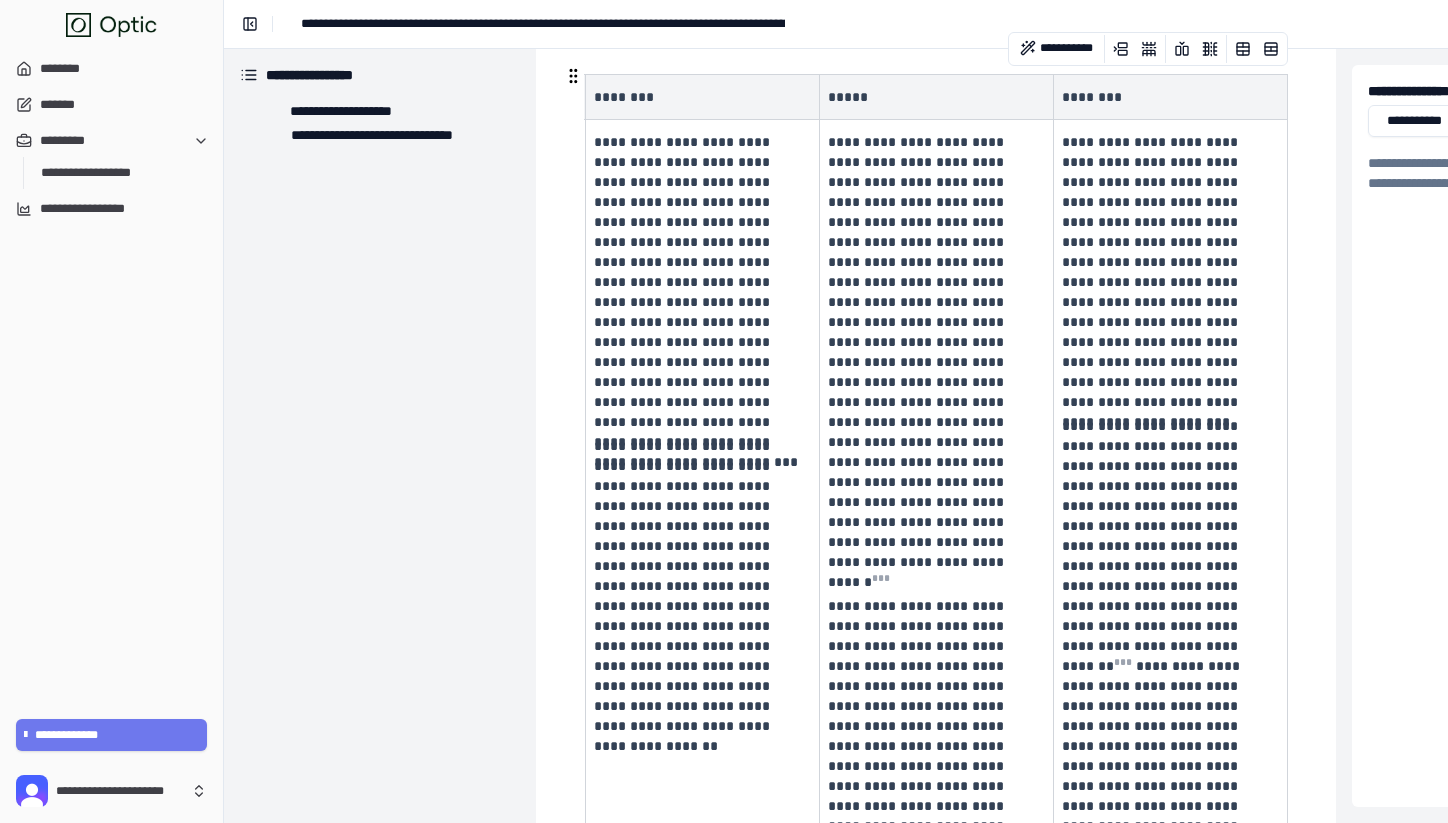 click on "**********" at bounding box center [703, 714] 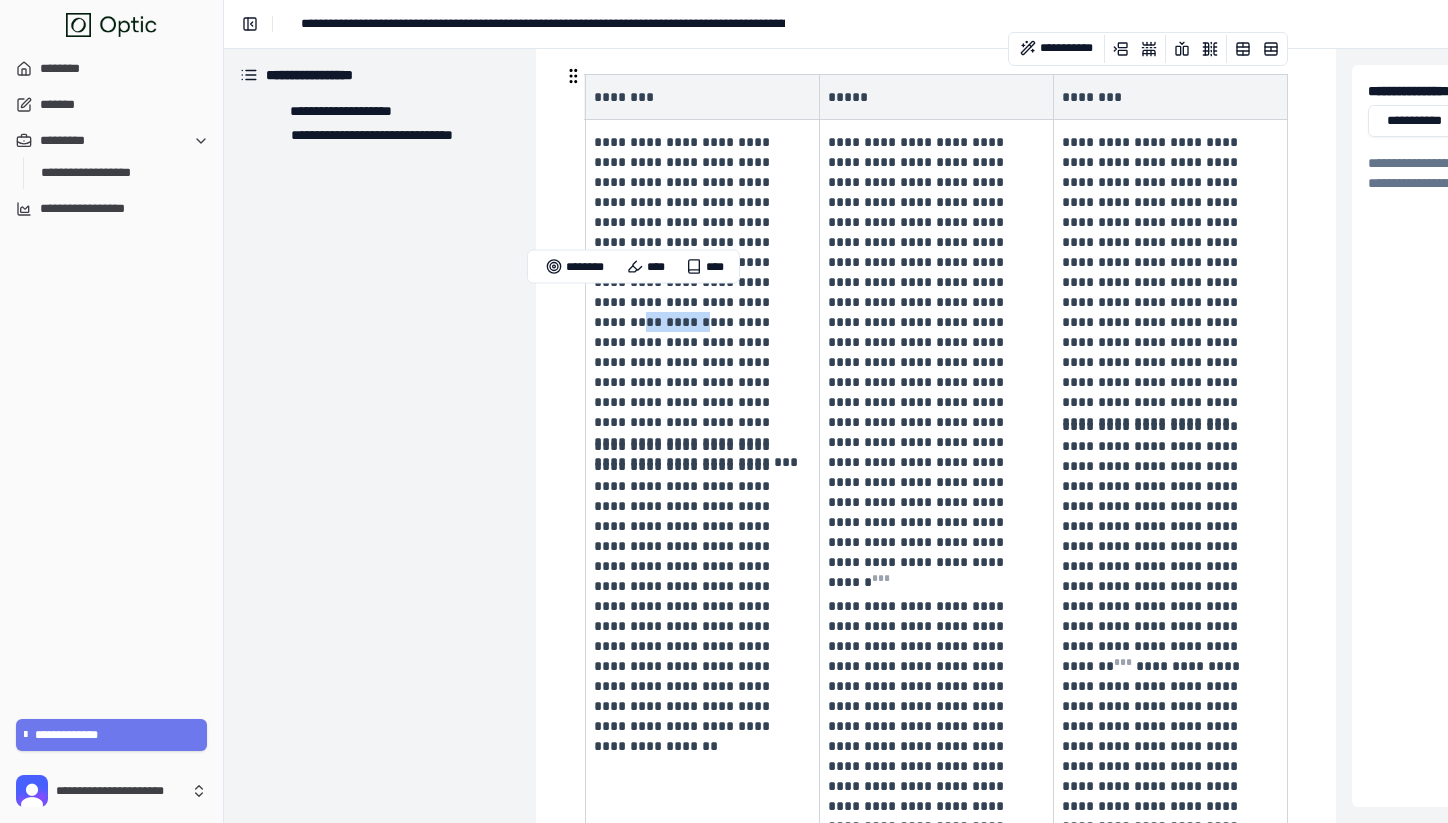 drag, startPoint x: 595, startPoint y: 304, endPoint x: 672, endPoint y: 309, distance: 77.16217 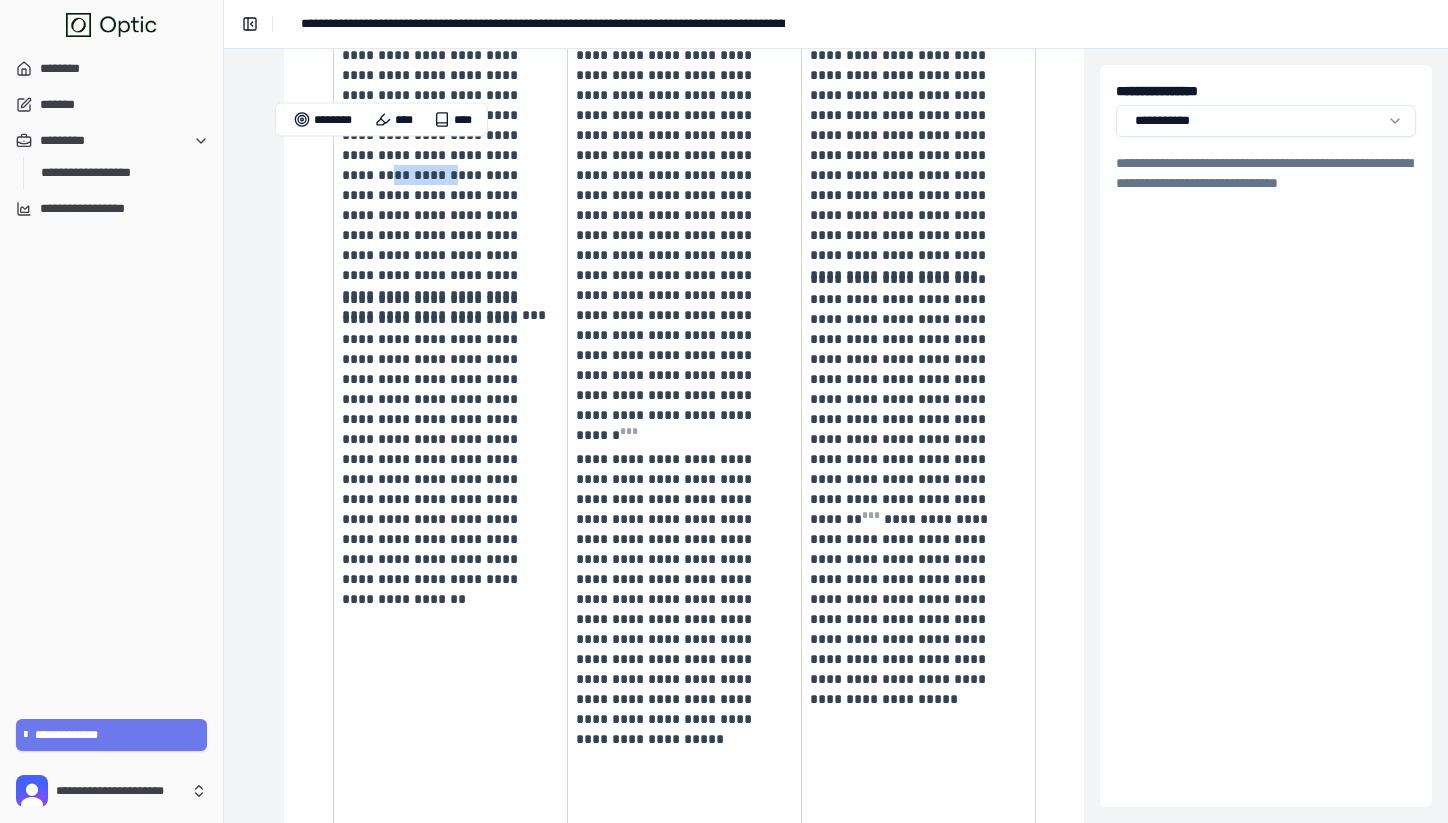 scroll, scrollTop: 251, scrollLeft: 252, axis: both 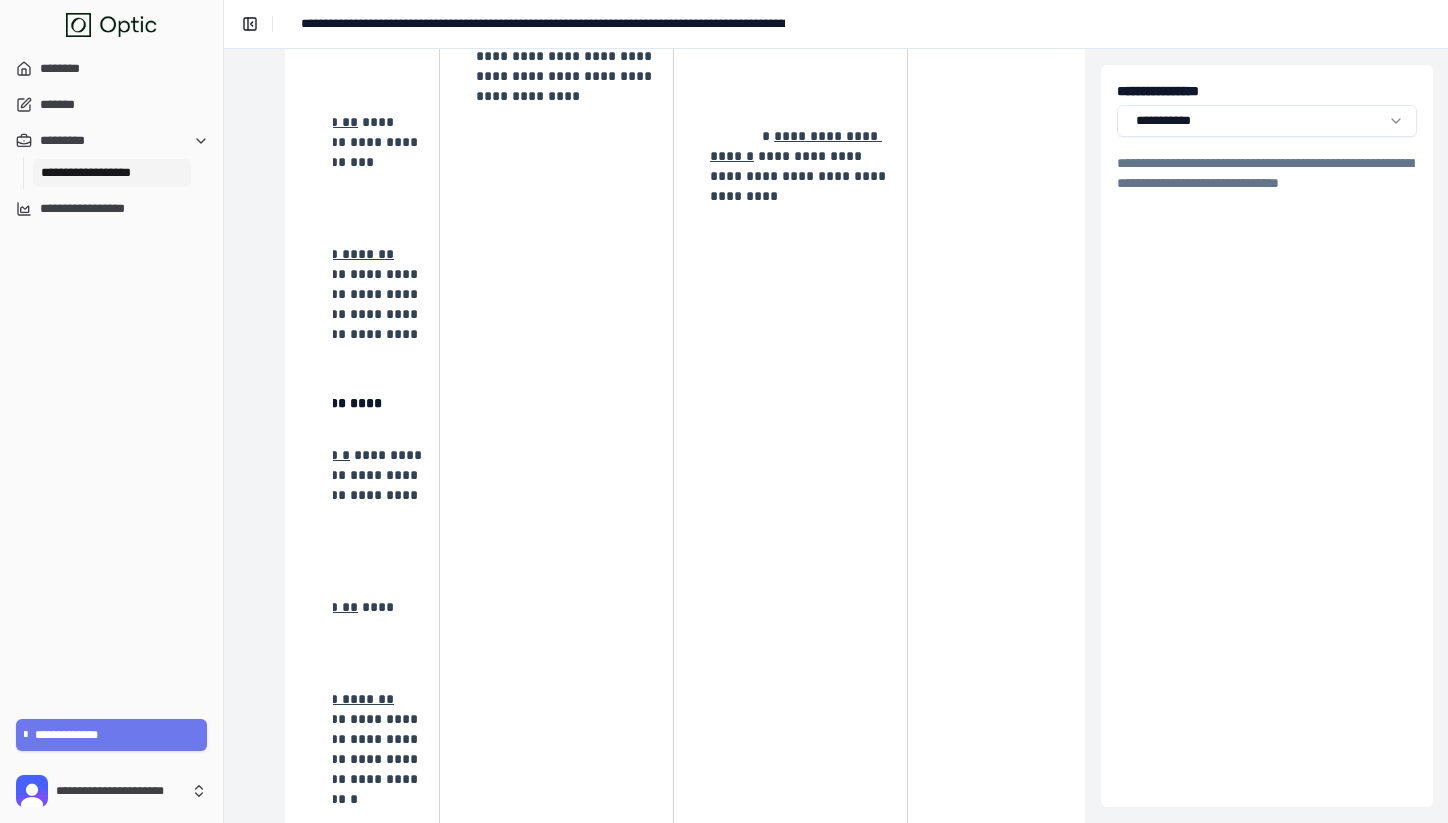 click on "**********" at bounding box center [112, 173] 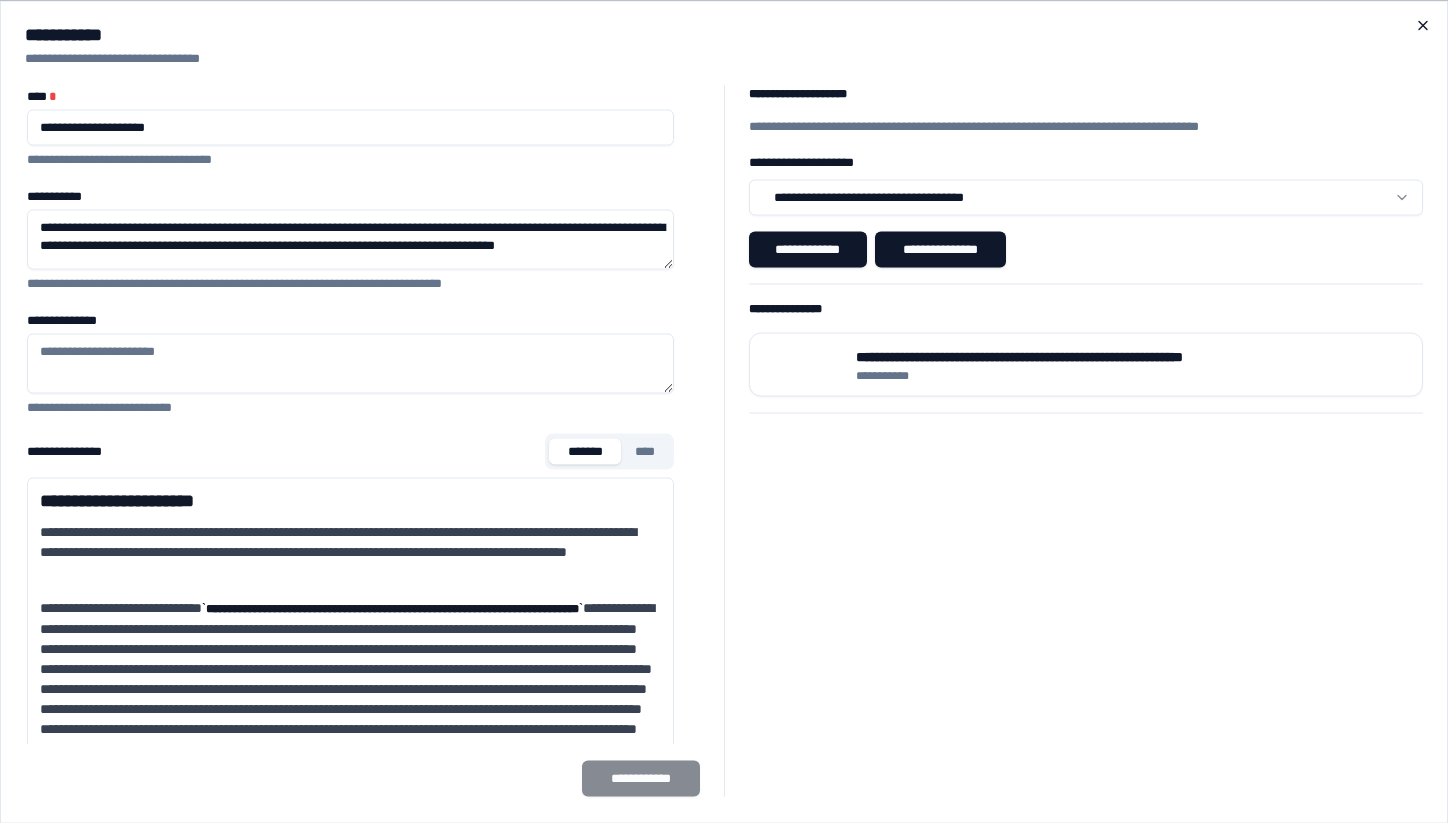 click 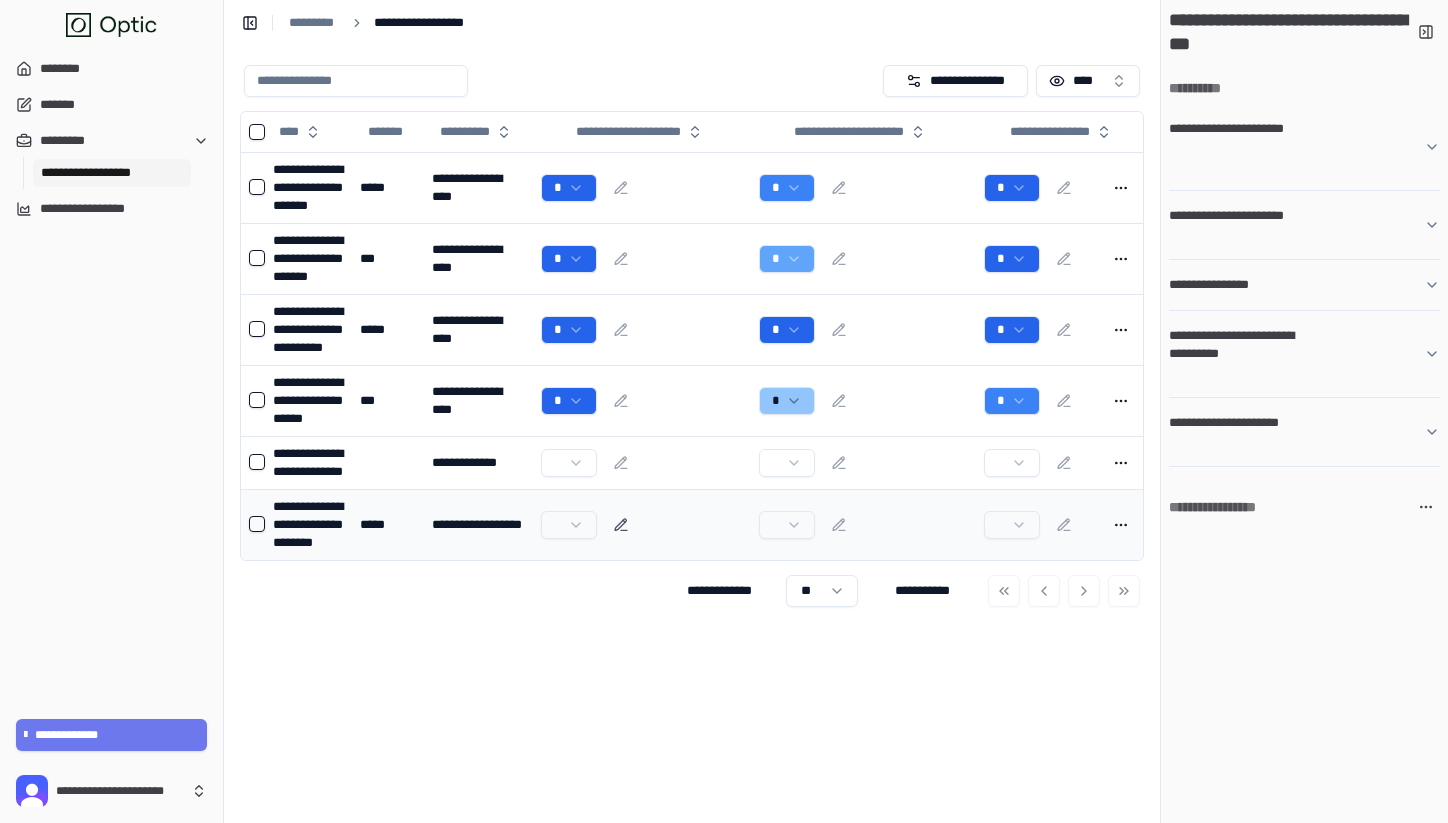 click 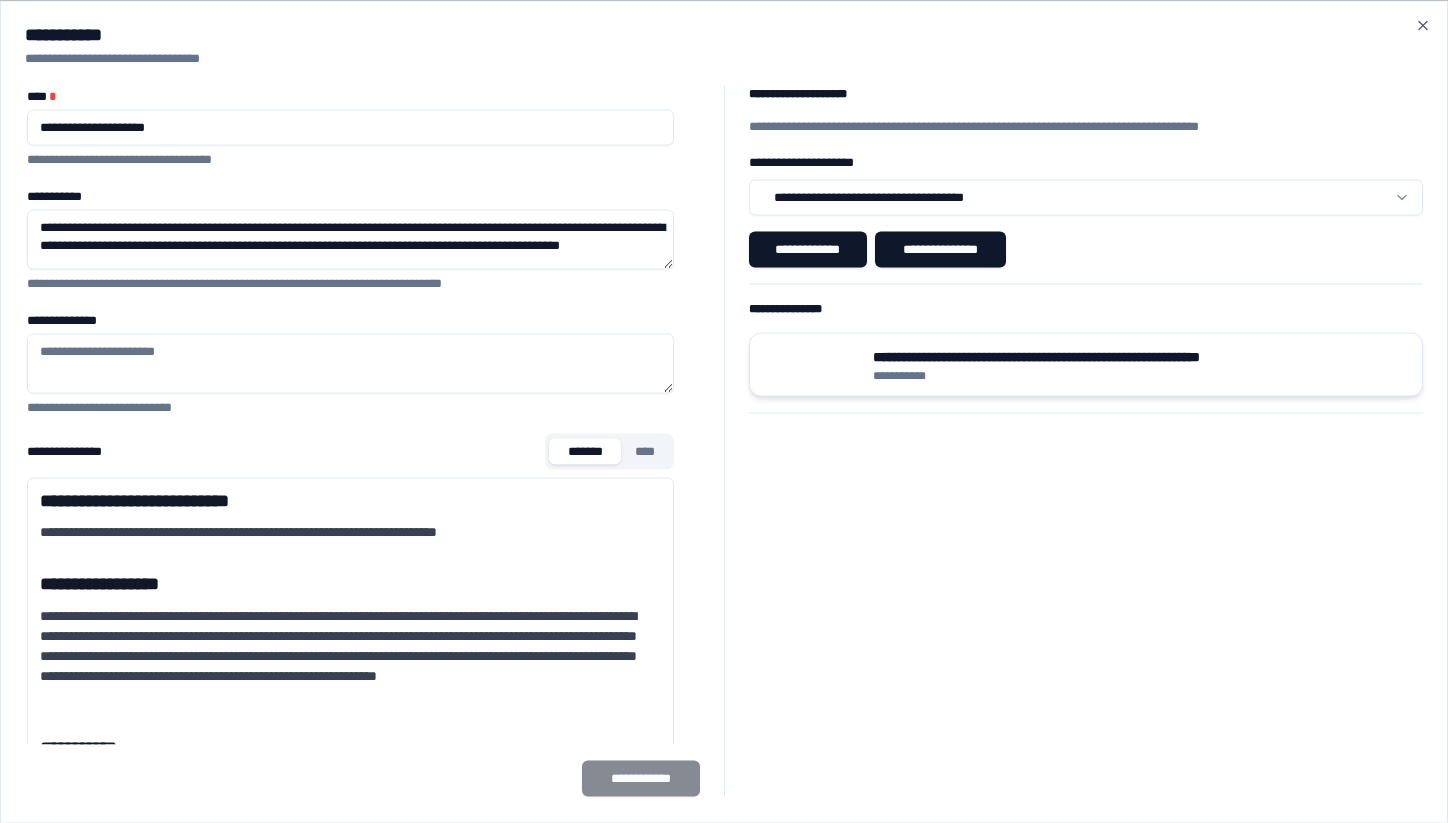 type on "**********" 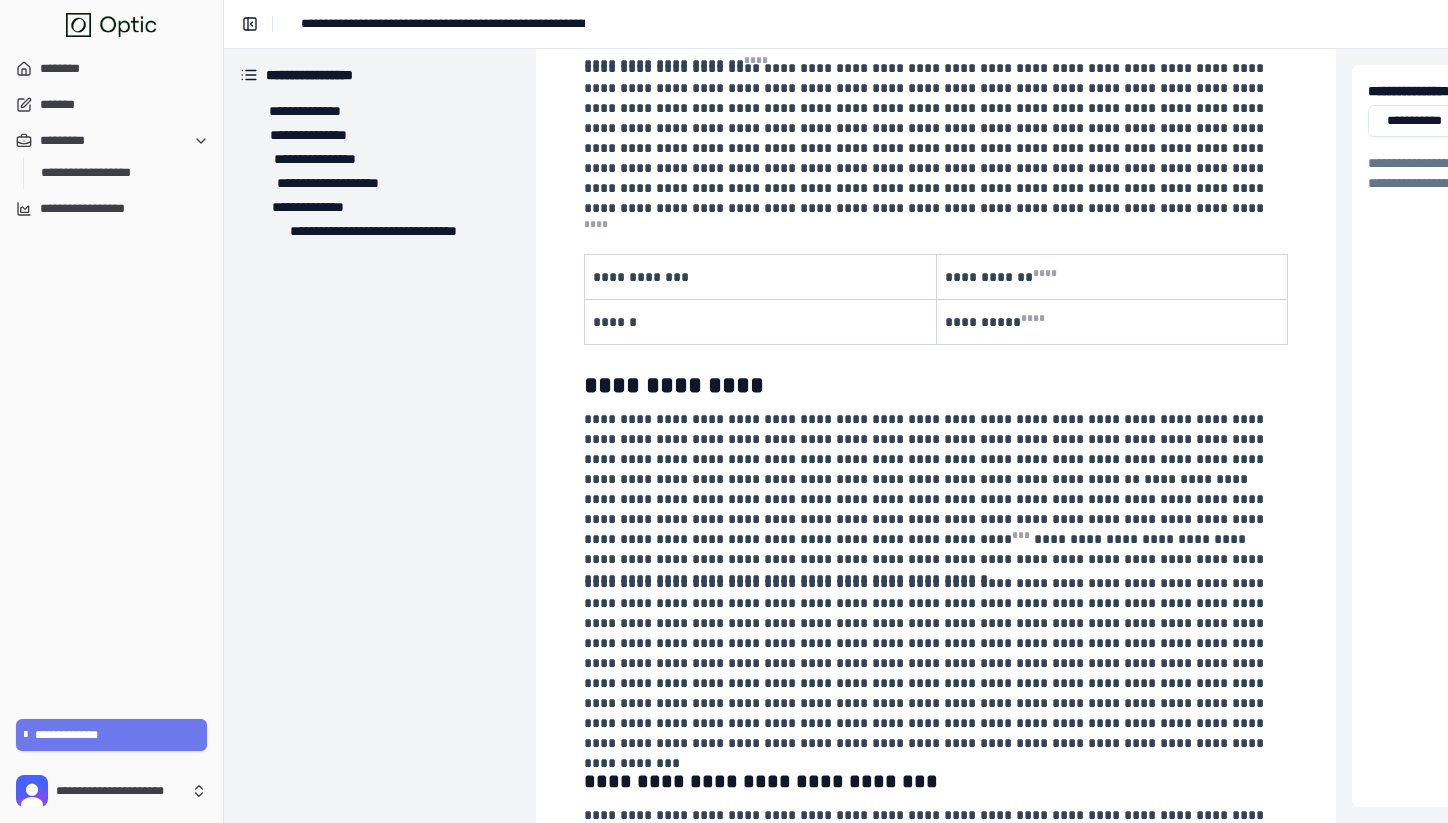 scroll, scrollTop: 1873, scrollLeft: 0, axis: vertical 